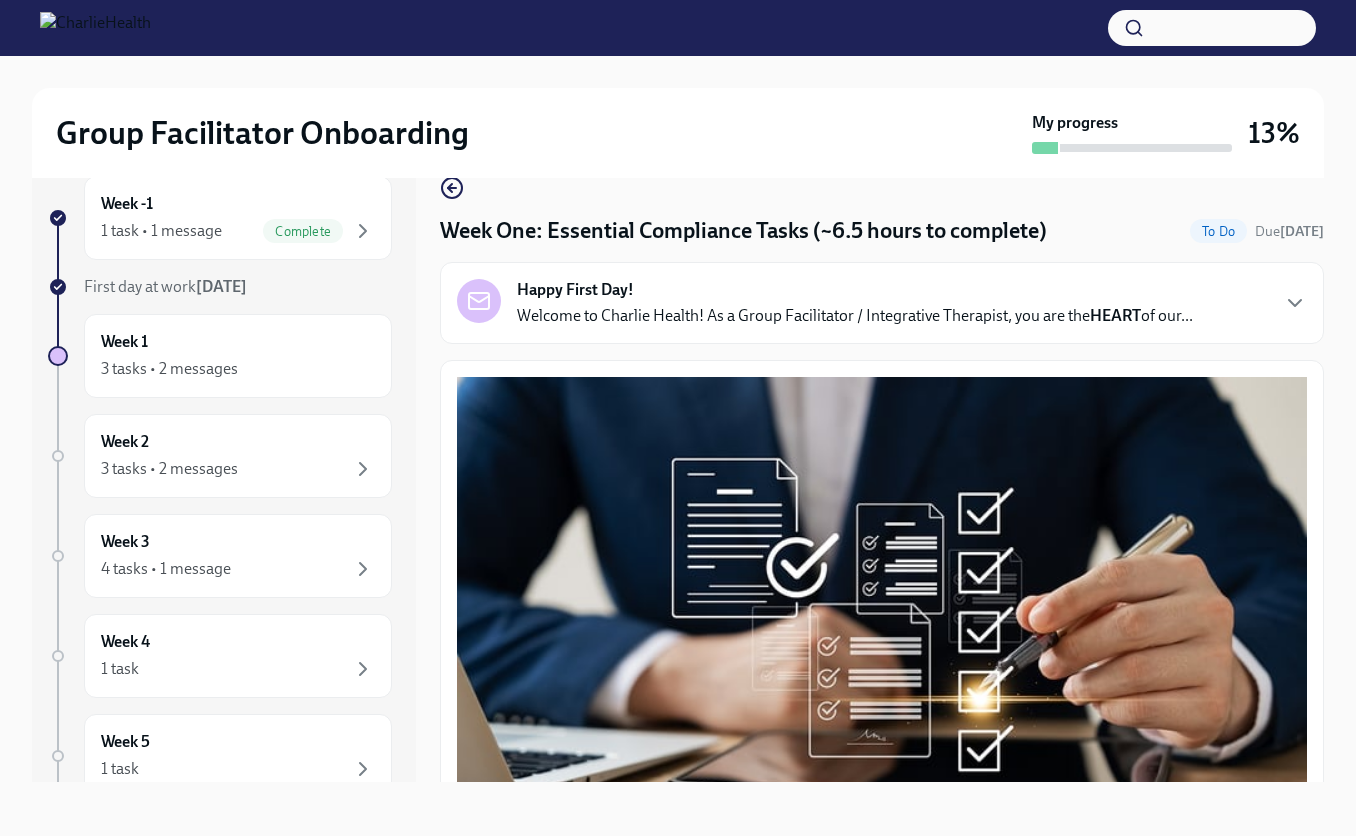 scroll, scrollTop: 34, scrollLeft: 0, axis: vertical 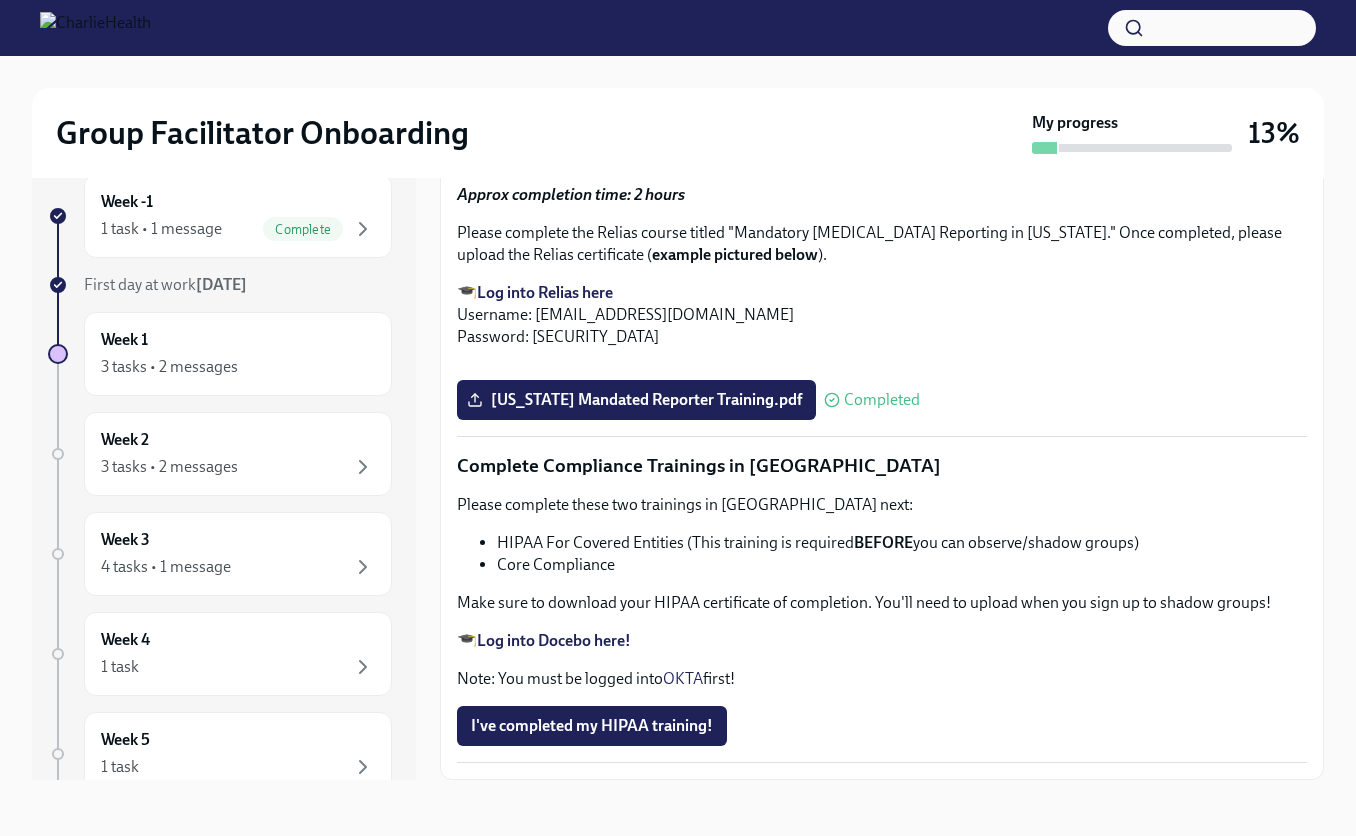 click on "Approx completion time: 2 hours
Please complete the Relias course titled "Mandatory [MEDICAL_DATA] Reporting in [US_STATE]." Once completed, please upload the Relias certificate ( example pictured below ).
🎓  Log into Relias here
Username: [EMAIL_ADDRESS][DOMAIN_NAME]
Password: [SECURITY_DATA]" at bounding box center (882, 266) 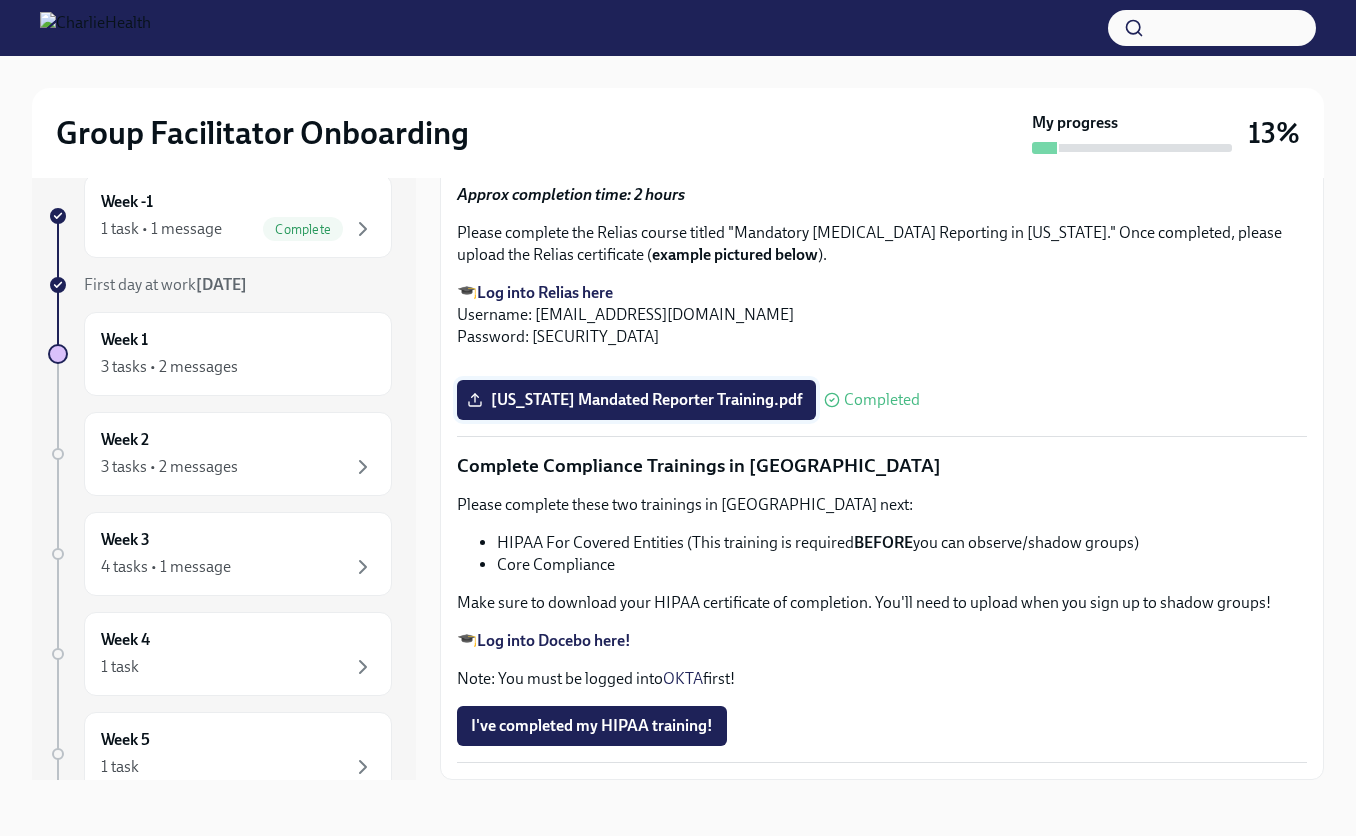 click on "[US_STATE] Mandated Reporter Training.pdf" at bounding box center [636, 400] 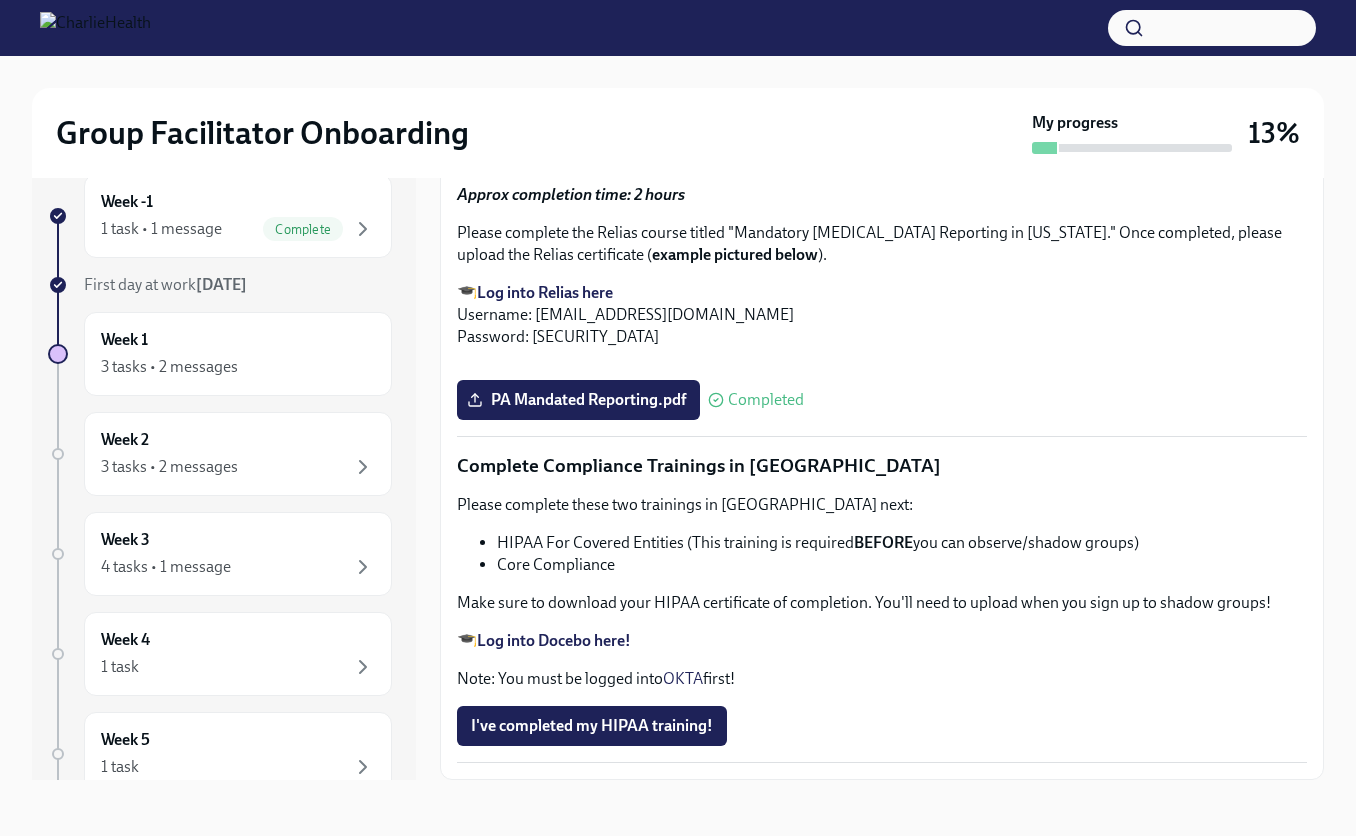 scroll, scrollTop: 4618, scrollLeft: 0, axis: vertical 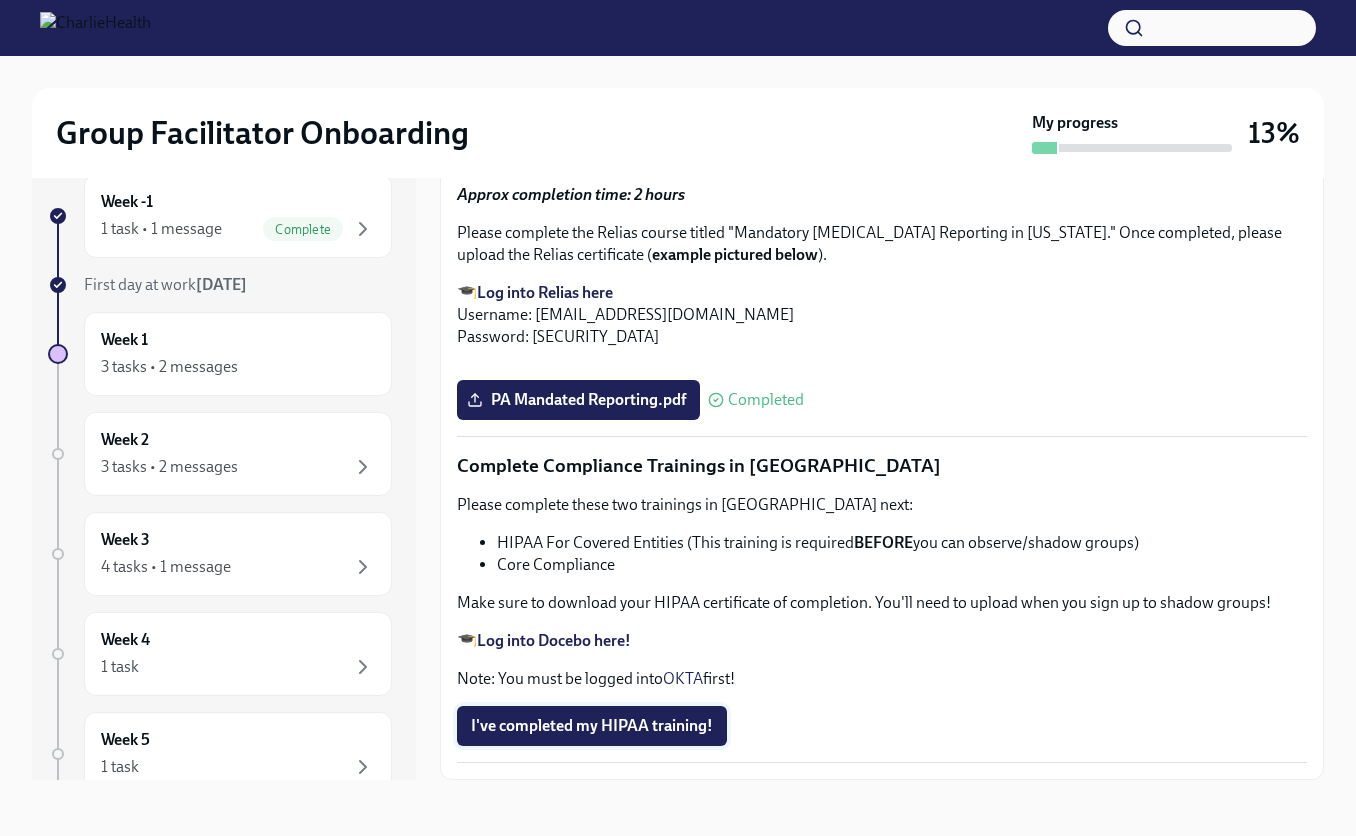 click on "I've completed my HIPAA training!" at bounding box center [592, 726] 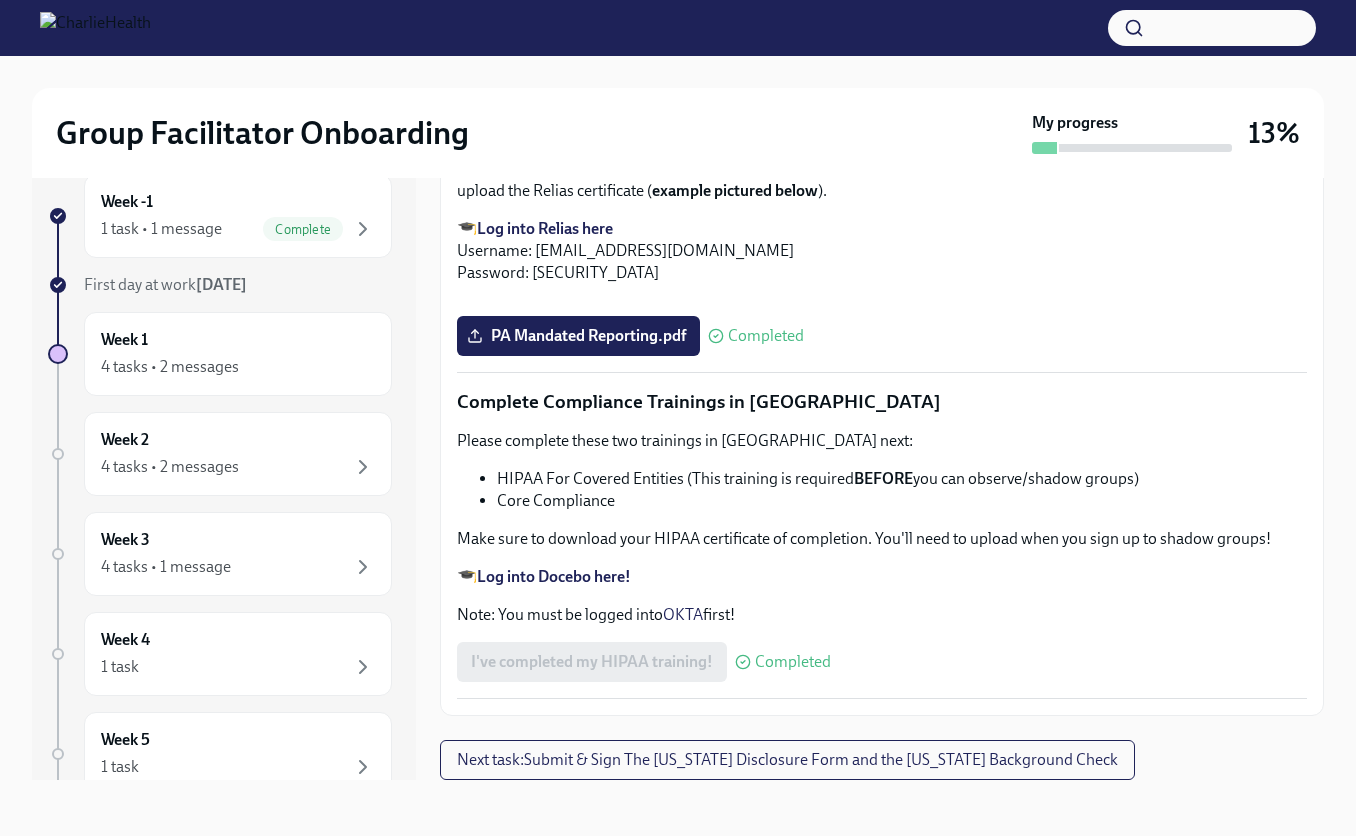 scroll, scrollTop: 4682, scrollLeft: 0, axis: vertical 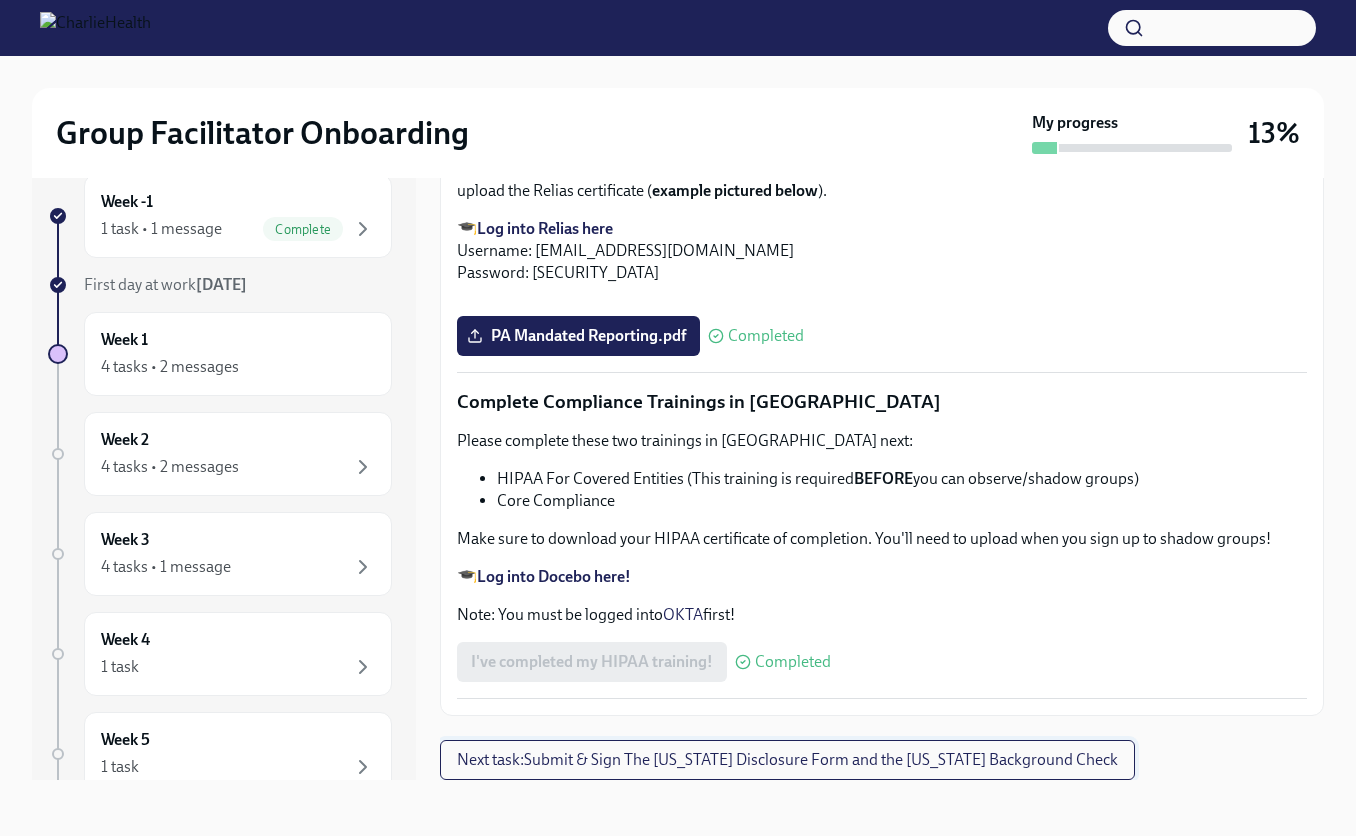 click on "Next task :  Submit & Sign The [US_STATE] Disclosure Form and the [US_STATE] Background Check" at bounding box center (787, 760) 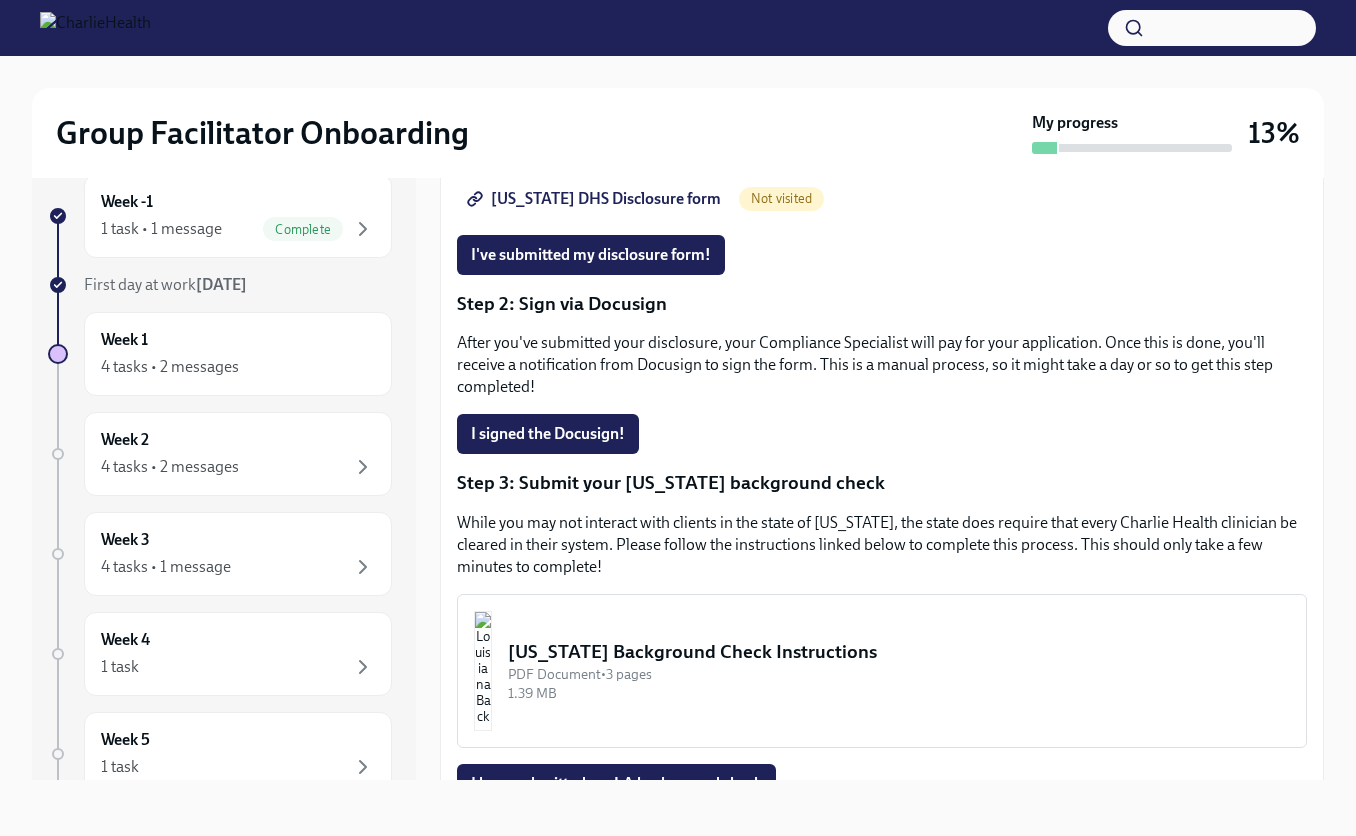 scroll, scrollTop: 41, scrollLeft: 0, axis: vertical 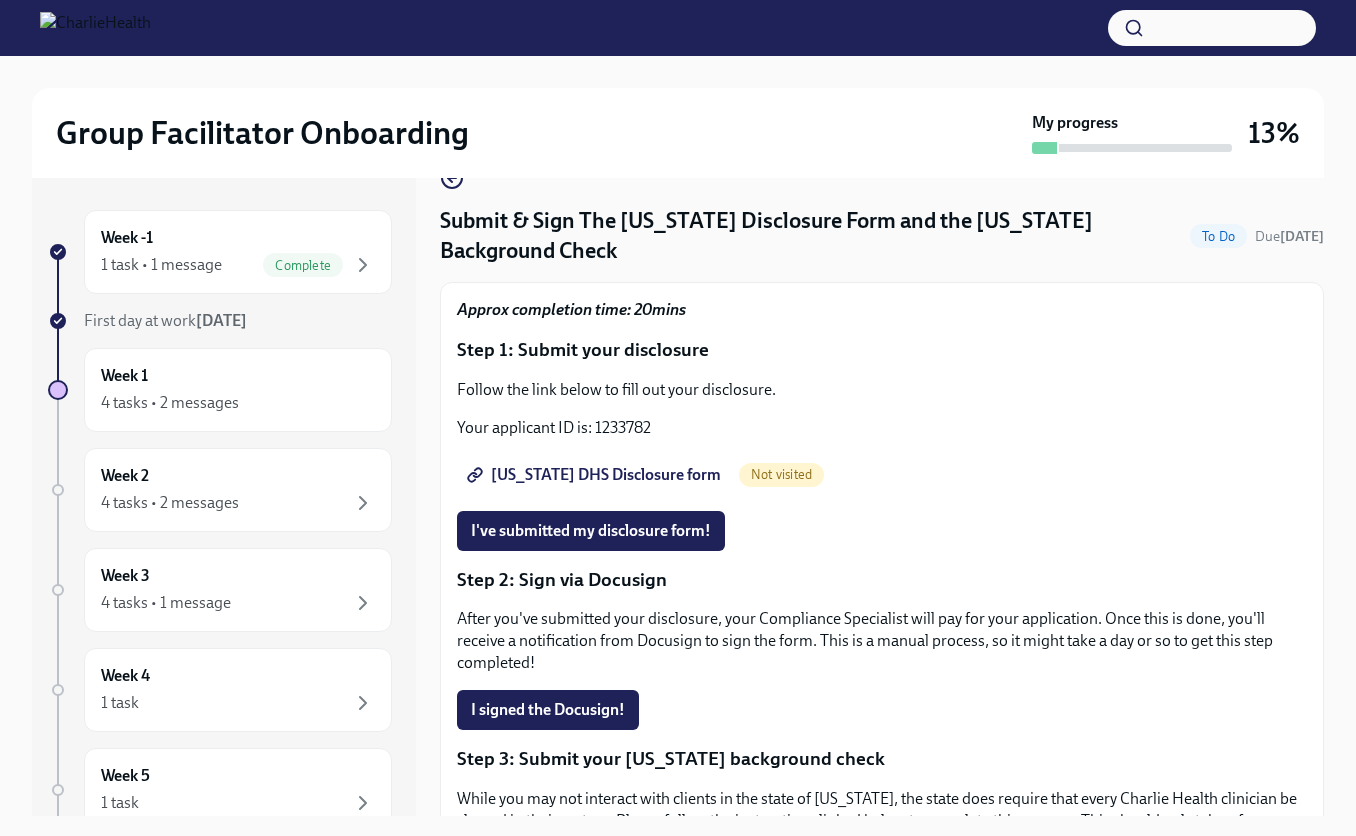 click on "Your applicant ID is: 1233782" at bounding box center (882, 428) 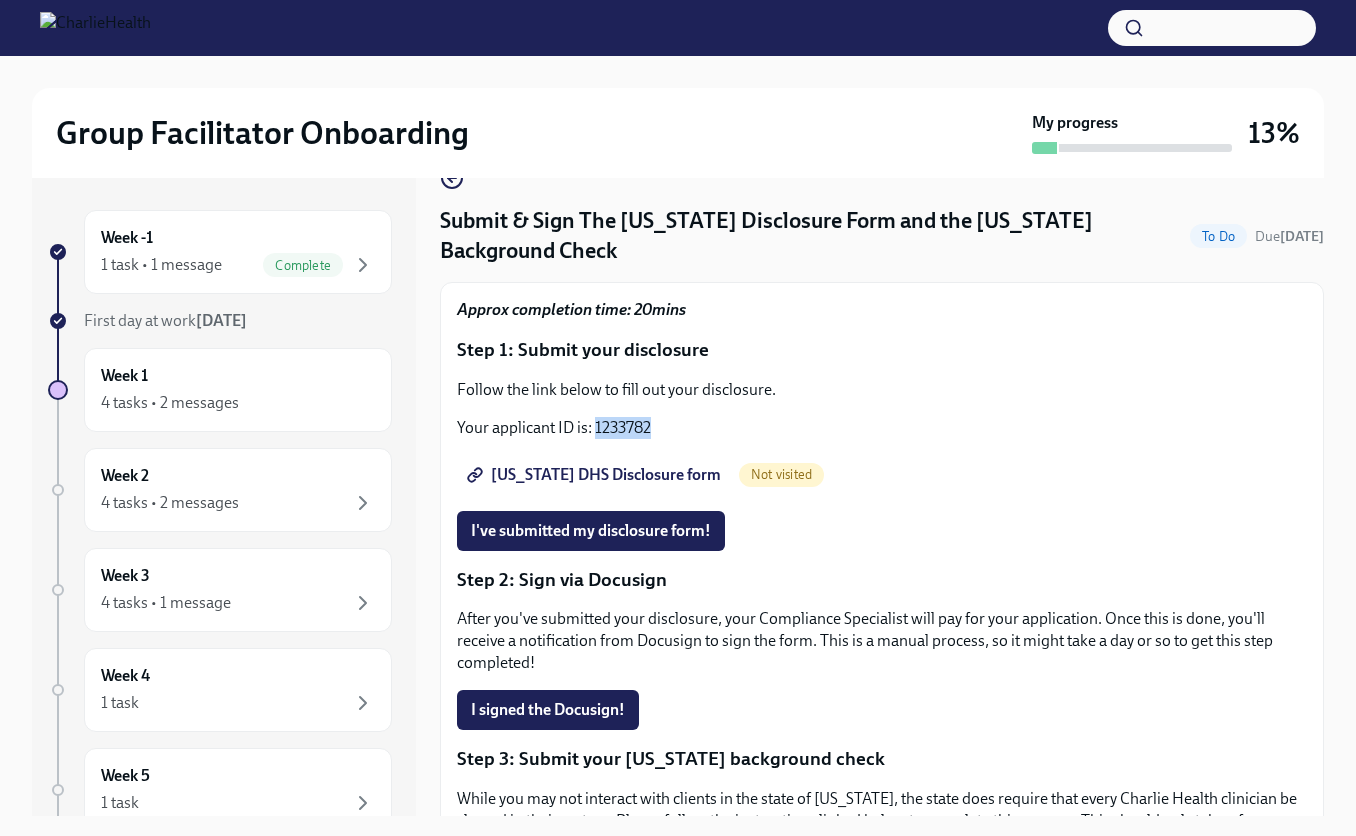 click on "Your applicant ID is: 1233782" at bounding box center (882, 428) 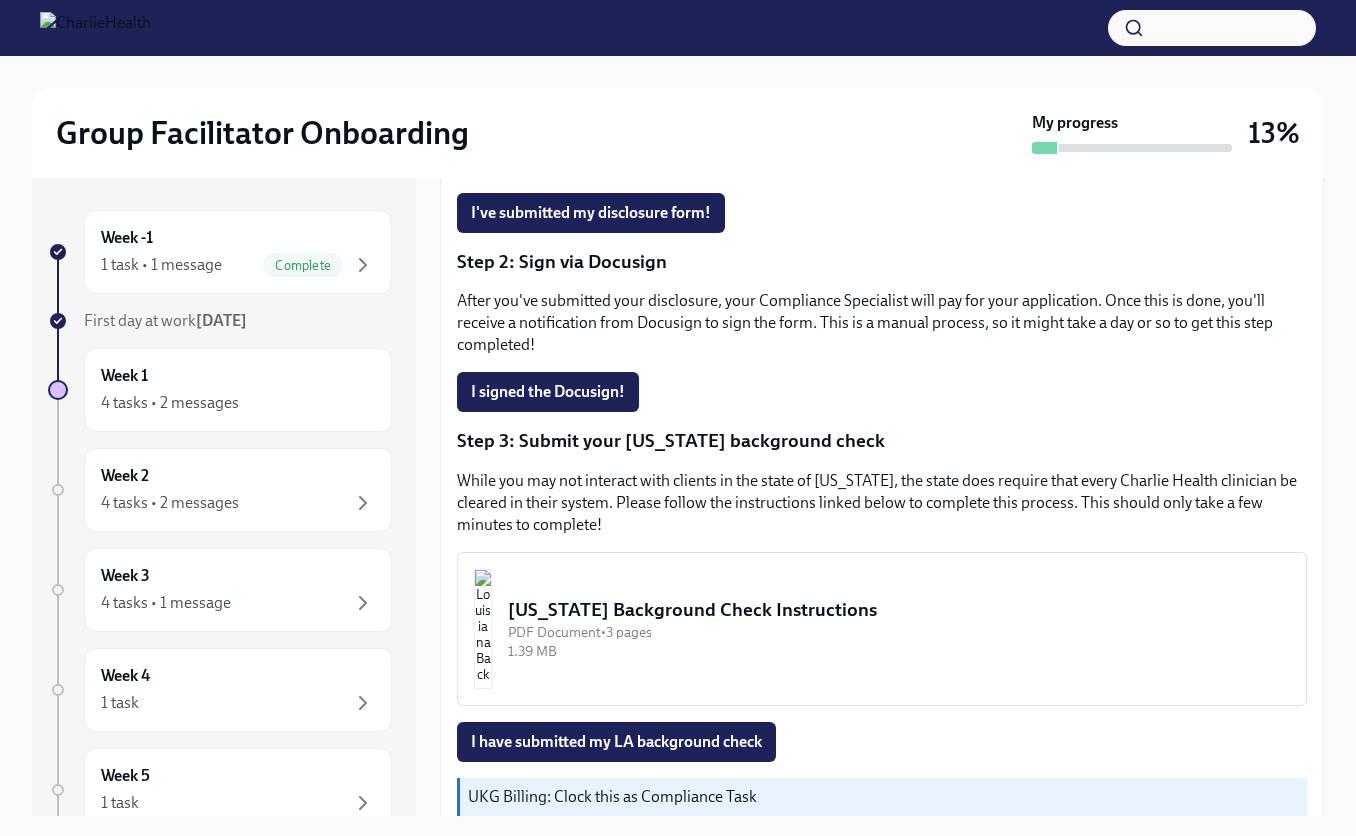 scroll, scrollTop: 396, scrollLeft: 0, axis: vertical 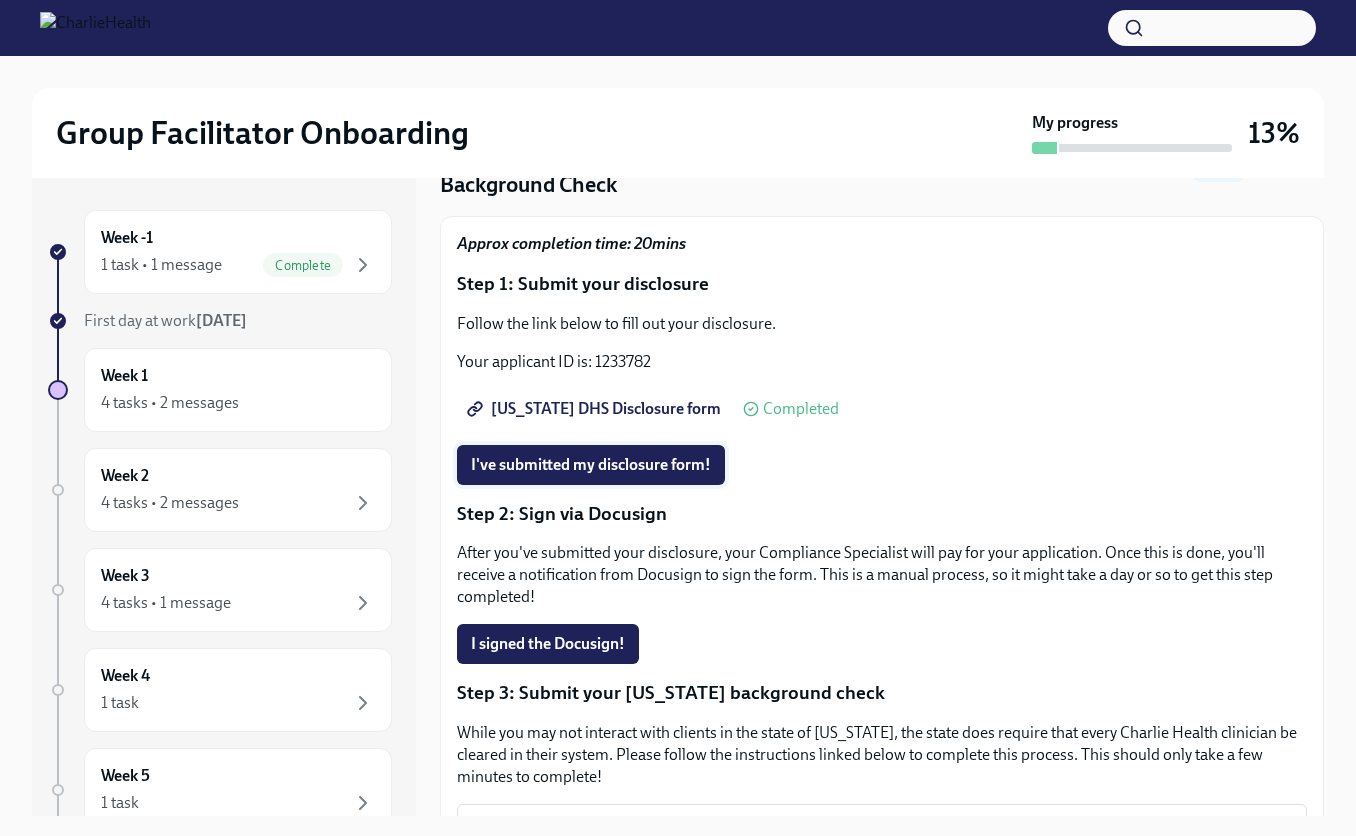 click on "I've submitted my disclosure form!" at bounding box center [591, 465] 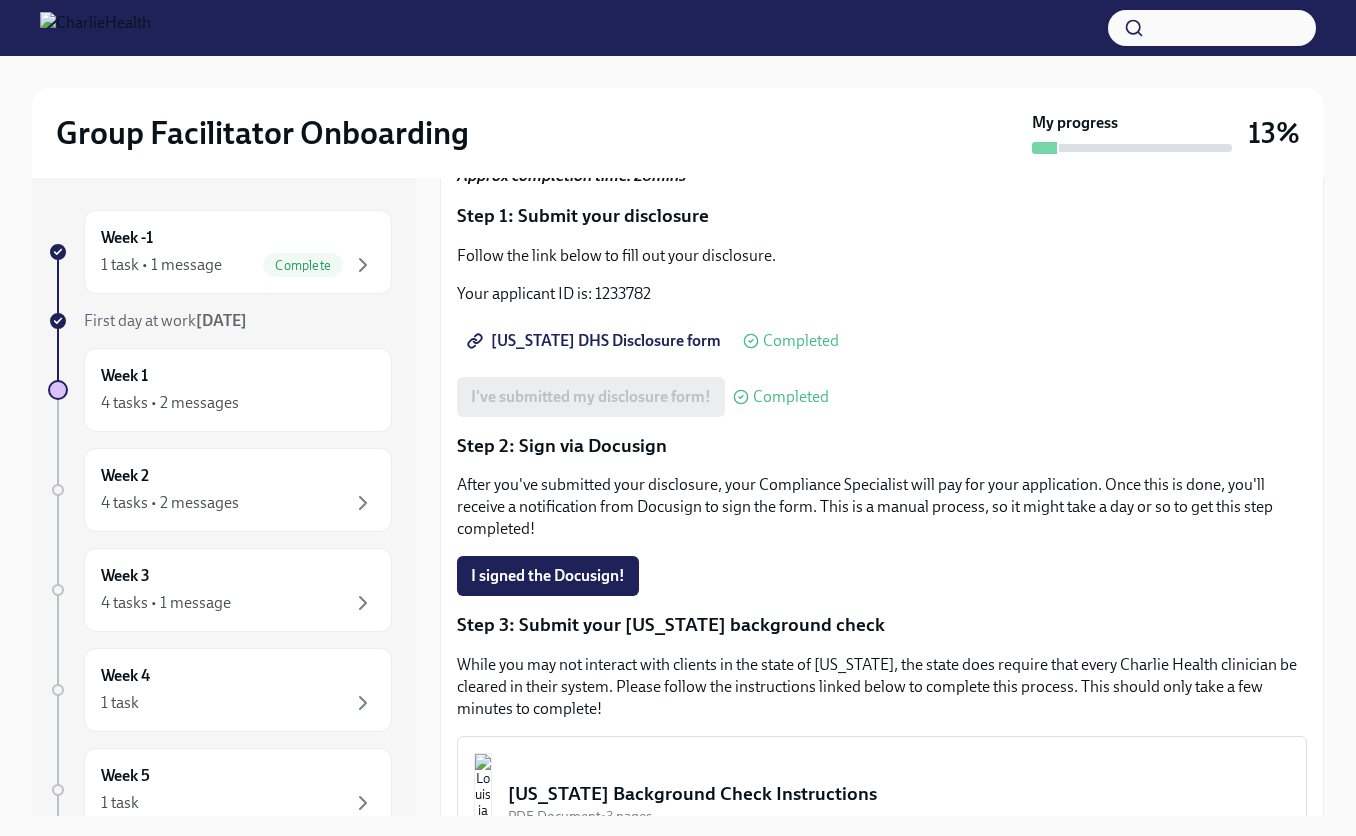 scroll, scrollTop: 177, scrollLeft: 0, axis: vertical 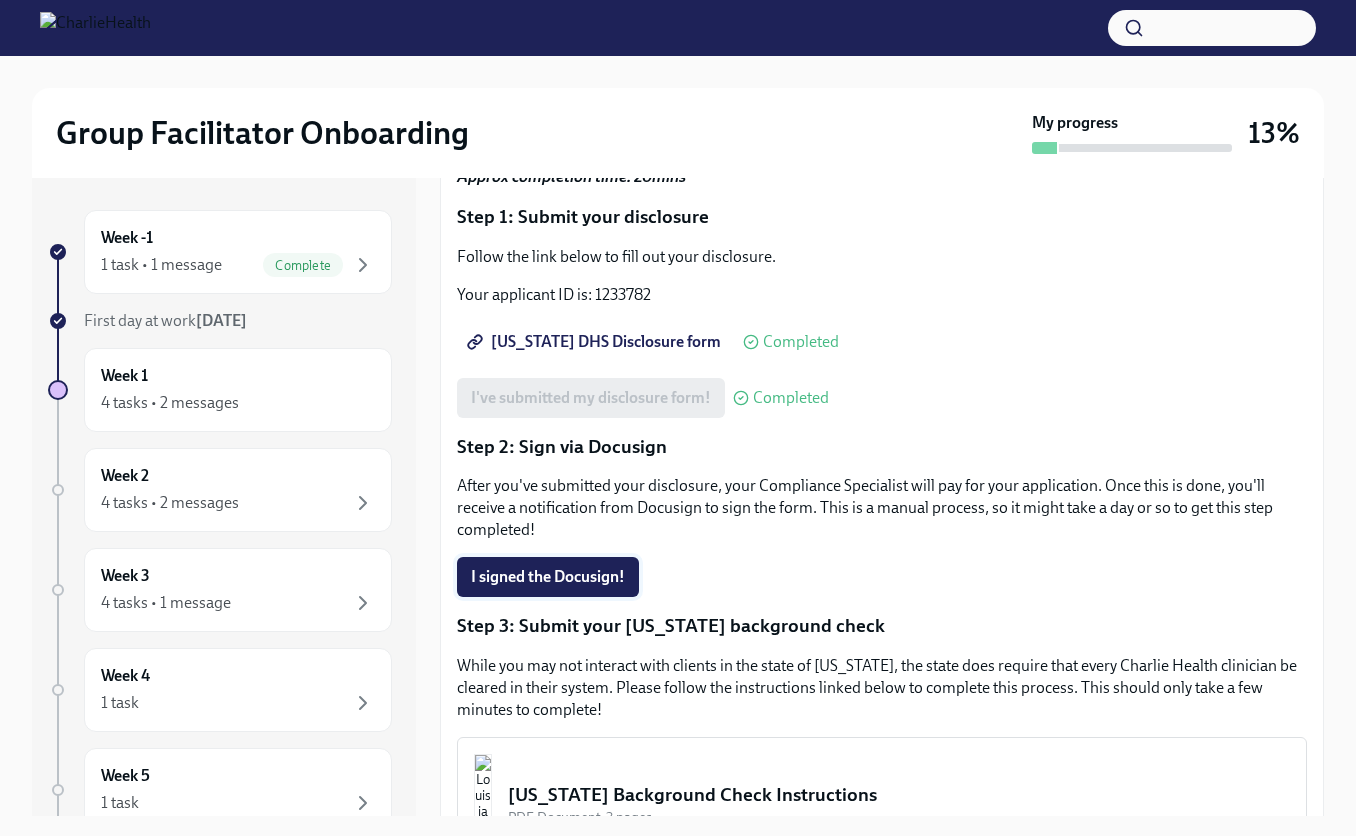 click on "I signed the Docusign!" at bounding box center [548, 577] 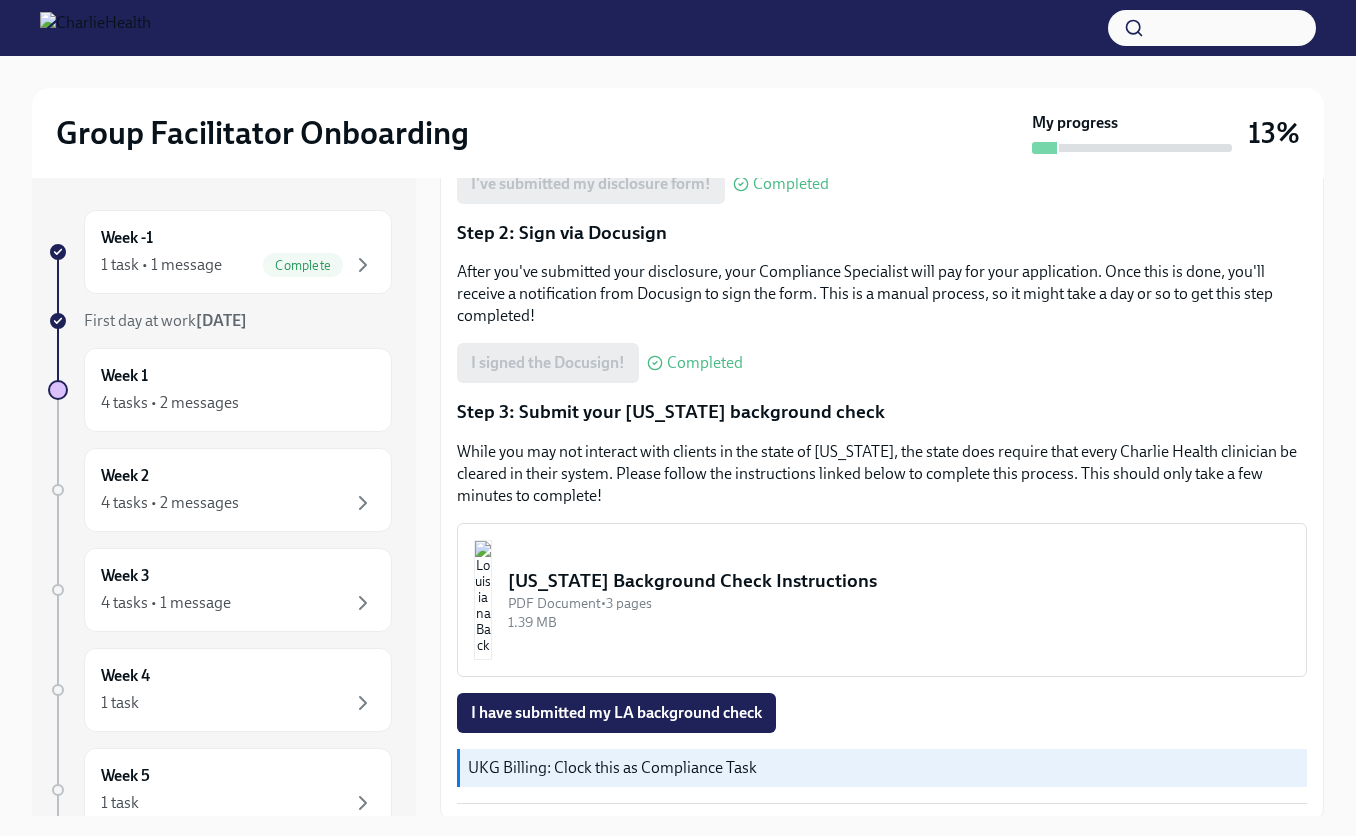 scroll, scrollTop: 396, scrollLeft: 0, axis: vertical 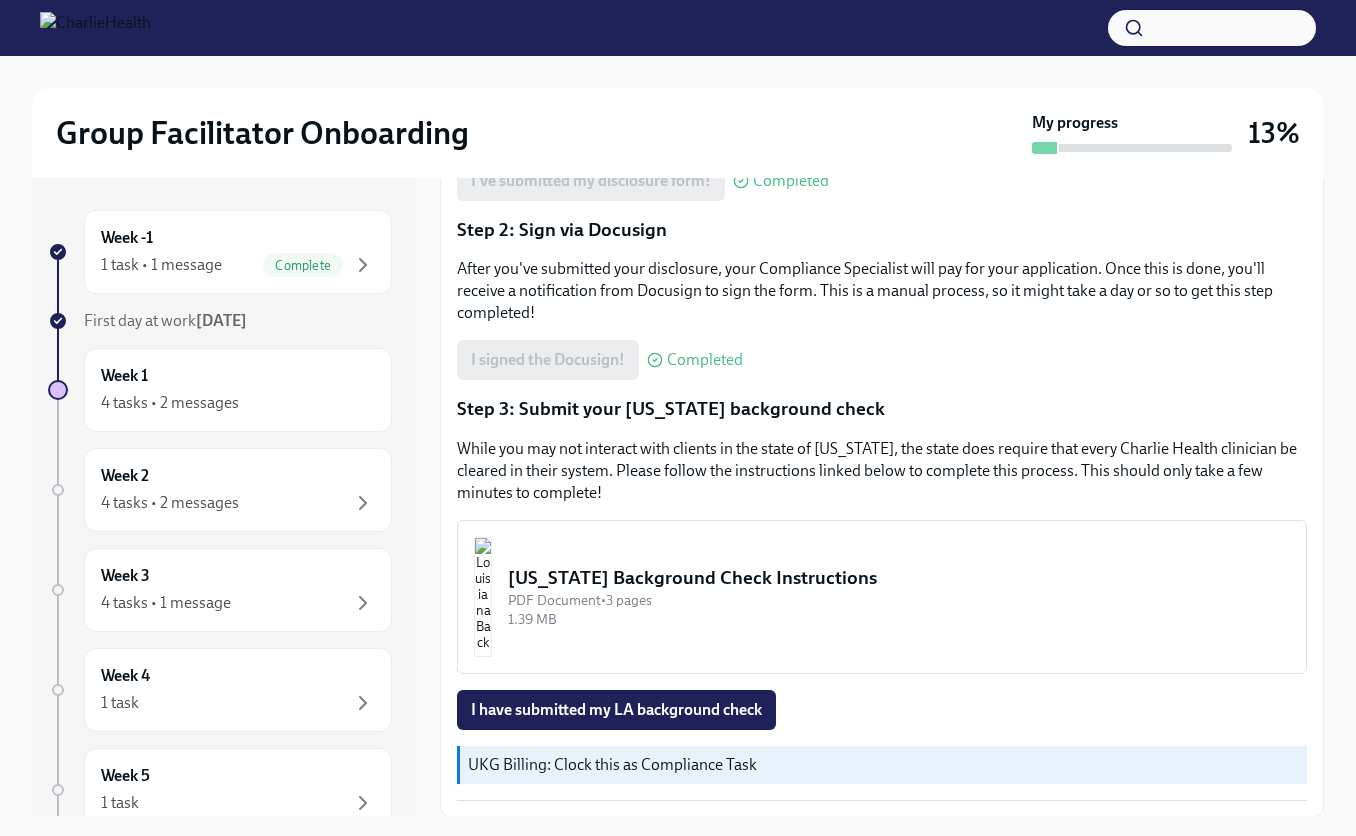 click on "[US_STATE] Background Check Instructions" at bounding box center [899, 578] 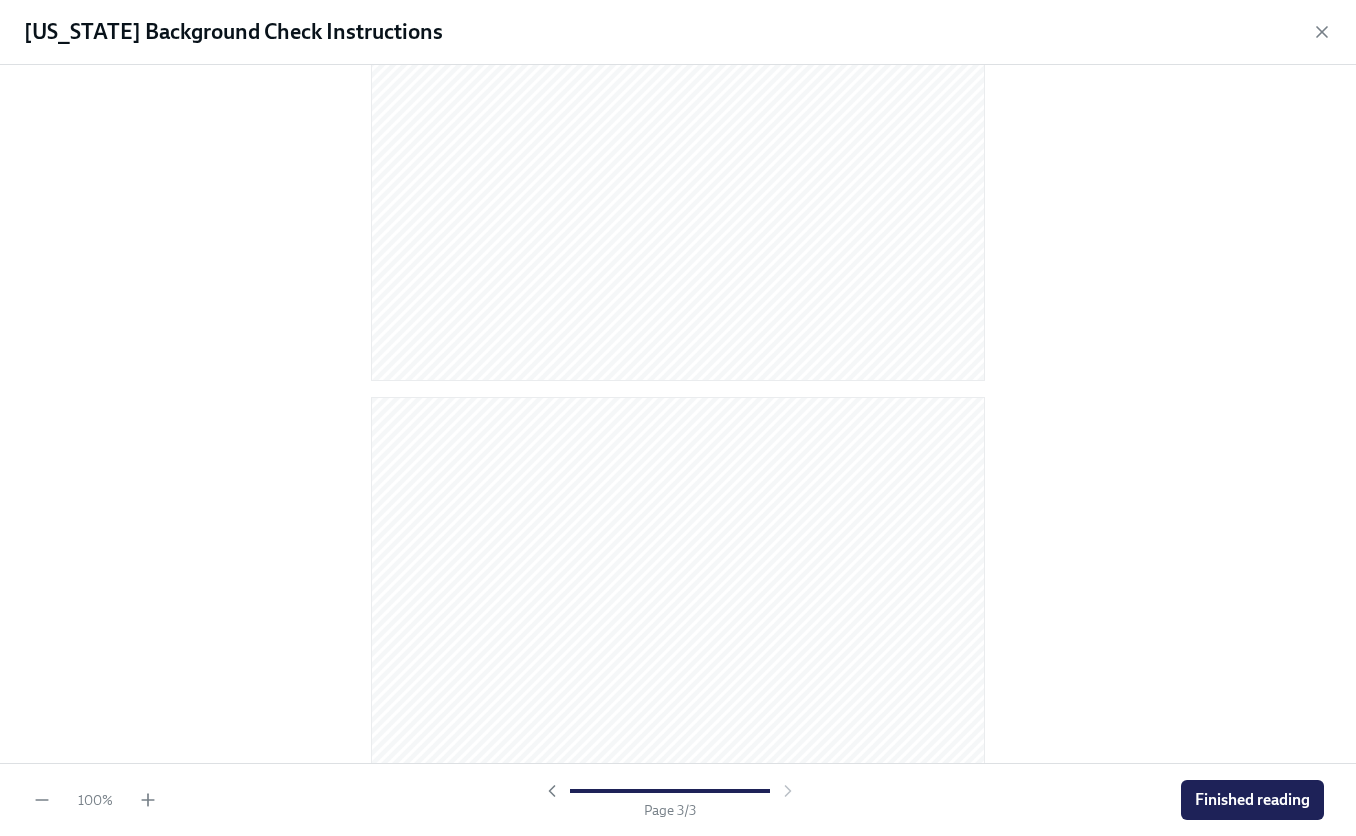 scroll, scrollTop: 0, scrollLeft: 0, axis: both 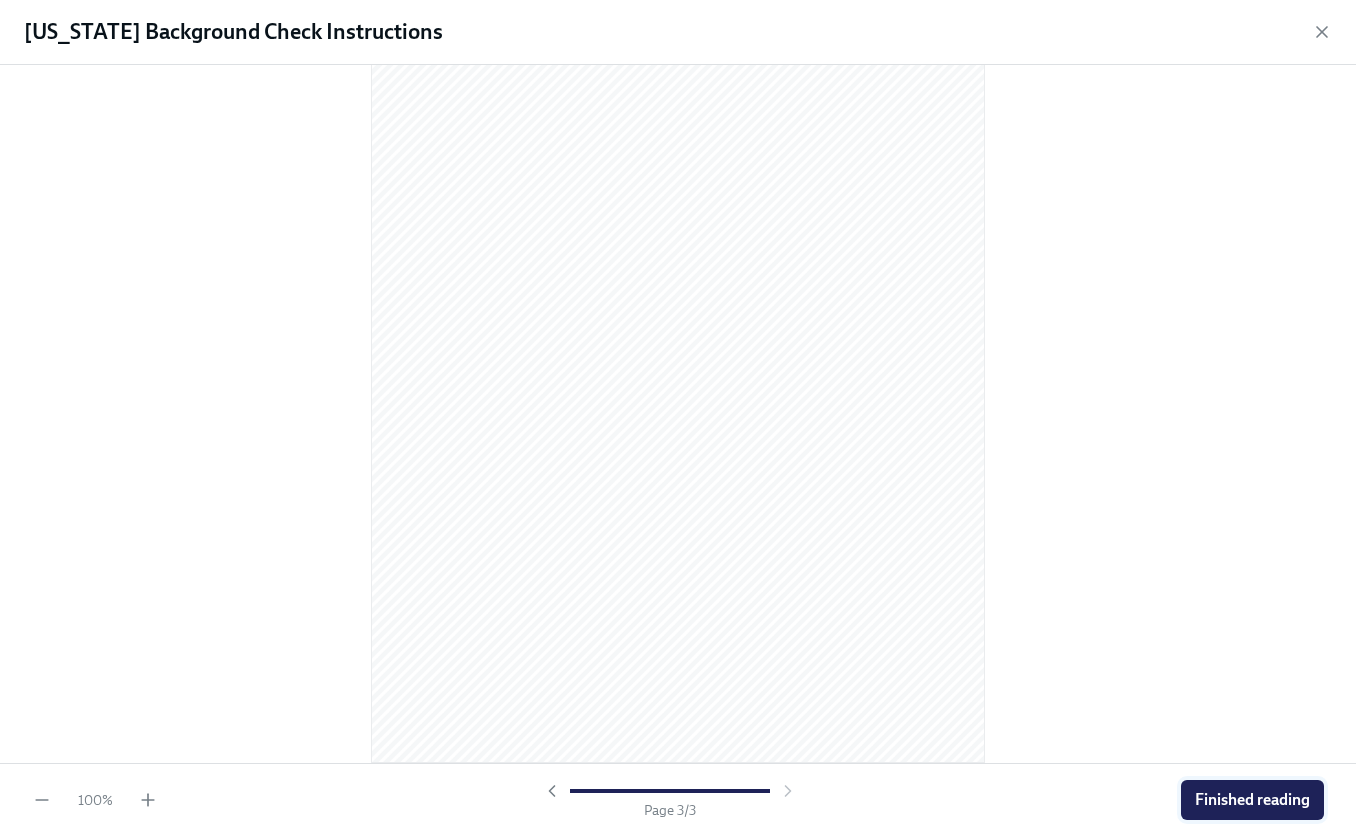 click on "Finished reading" at bounding box center [1252, 800] 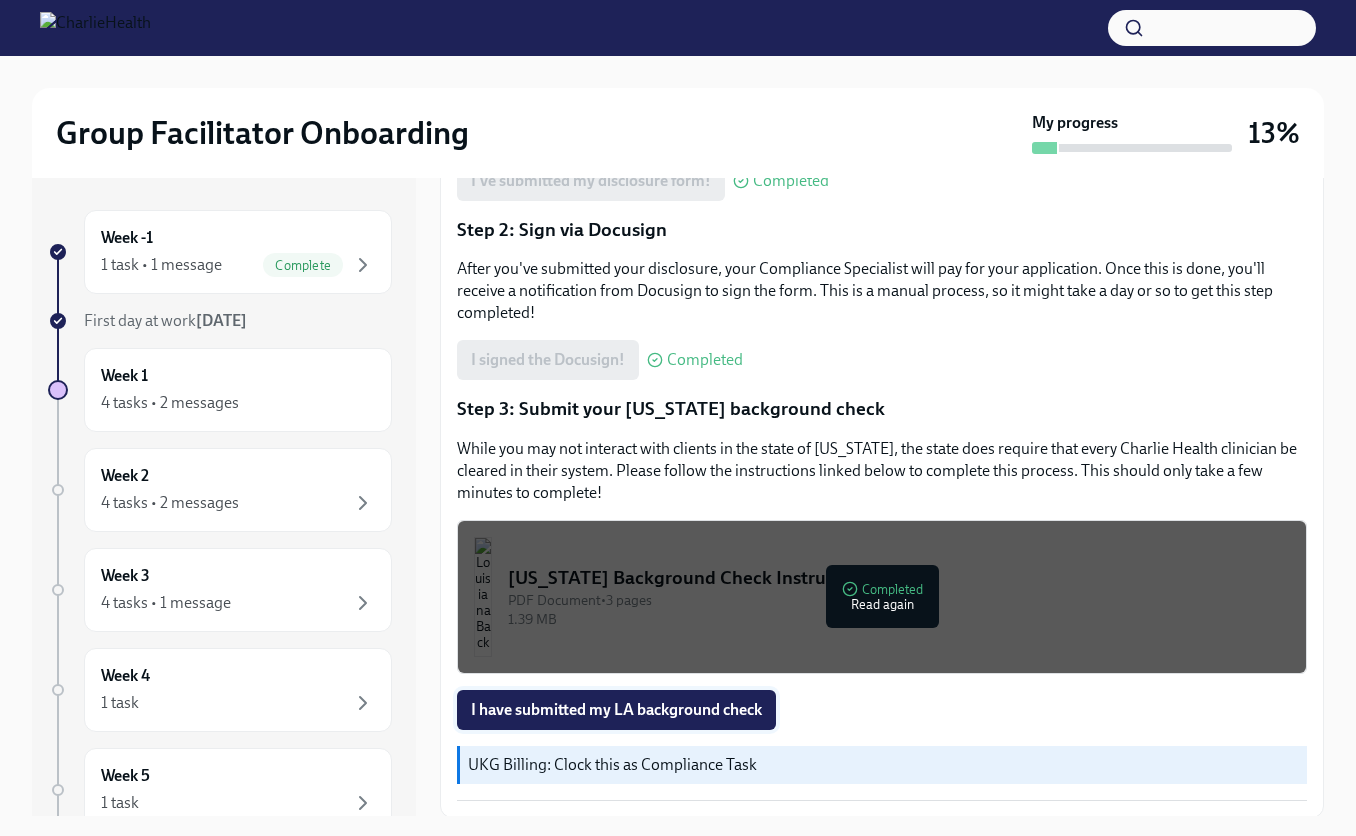 click on "I have submitted my LA background check" at bounding box center [616, 710] 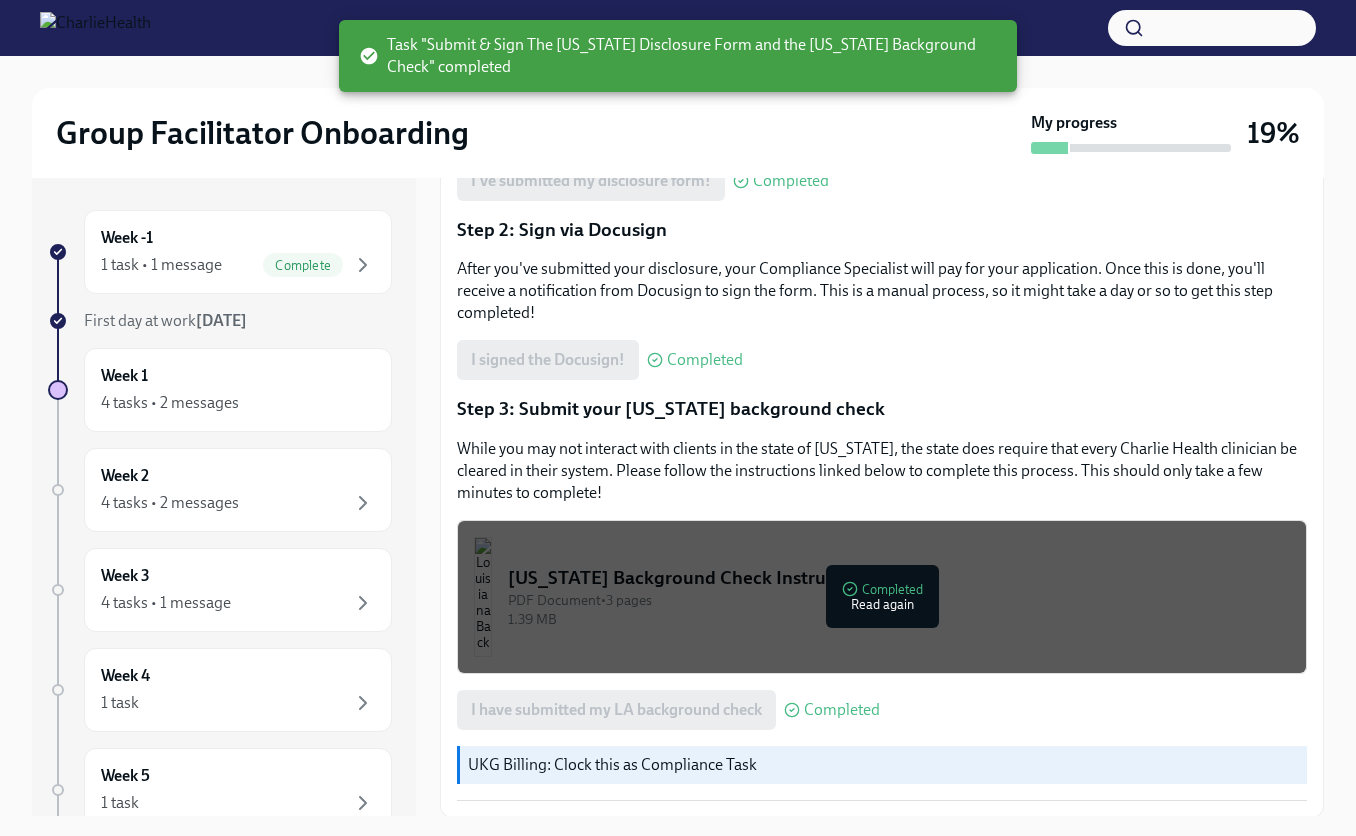 scroll, scrollTop: 396, scrollLeft: 0, axis: vertical 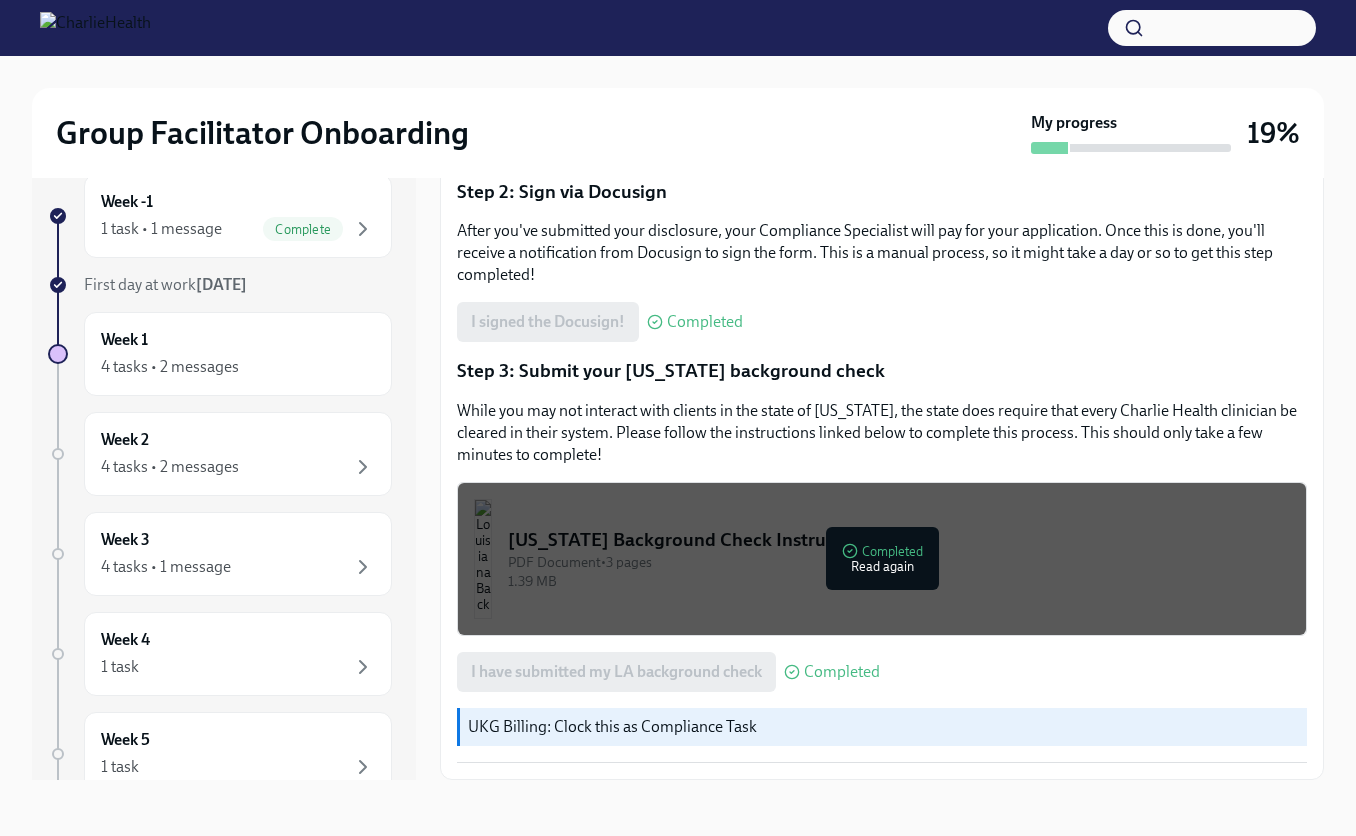 click on "Week -1 1 task • 1 message Complete First day at work  [DATE] Week 1 4 tasks • 2 messages Week 2 4 tasks • 2 messages Week 3 4 tasks • 1 message Week 4 1 task Week 5 1 task Week 6 1 task Experience ends  [DATE] Submit & Sign The [US_STATE] Disclosure Form and the [US_STATE] Background Check Done Due  [DATE] Approx completion time: 20mins Step 1: Submit your disclosure Follow the link below to fill out your disclosure.
Your applicant ID is: 1233782 [US_STATE] DHS Disclosure form Completed I've submitted my disclosure form! Completed Step 2: Sign via Docusign After you've submitted your disclosure, your Compliance Specialist will pay for your application. Once this is done, you'll receive a notification from Docusign to sign the form. This is a manual process, so it might take a day or so to get this step completed! I signed the Docusign! Completed Step 3: Submit your [US_STATE] background check [US_STATE] Background Check Instructions PDF Document  •  3 pages 1.39 MB Completed Read again Completed" at bounding box center (678, 477) 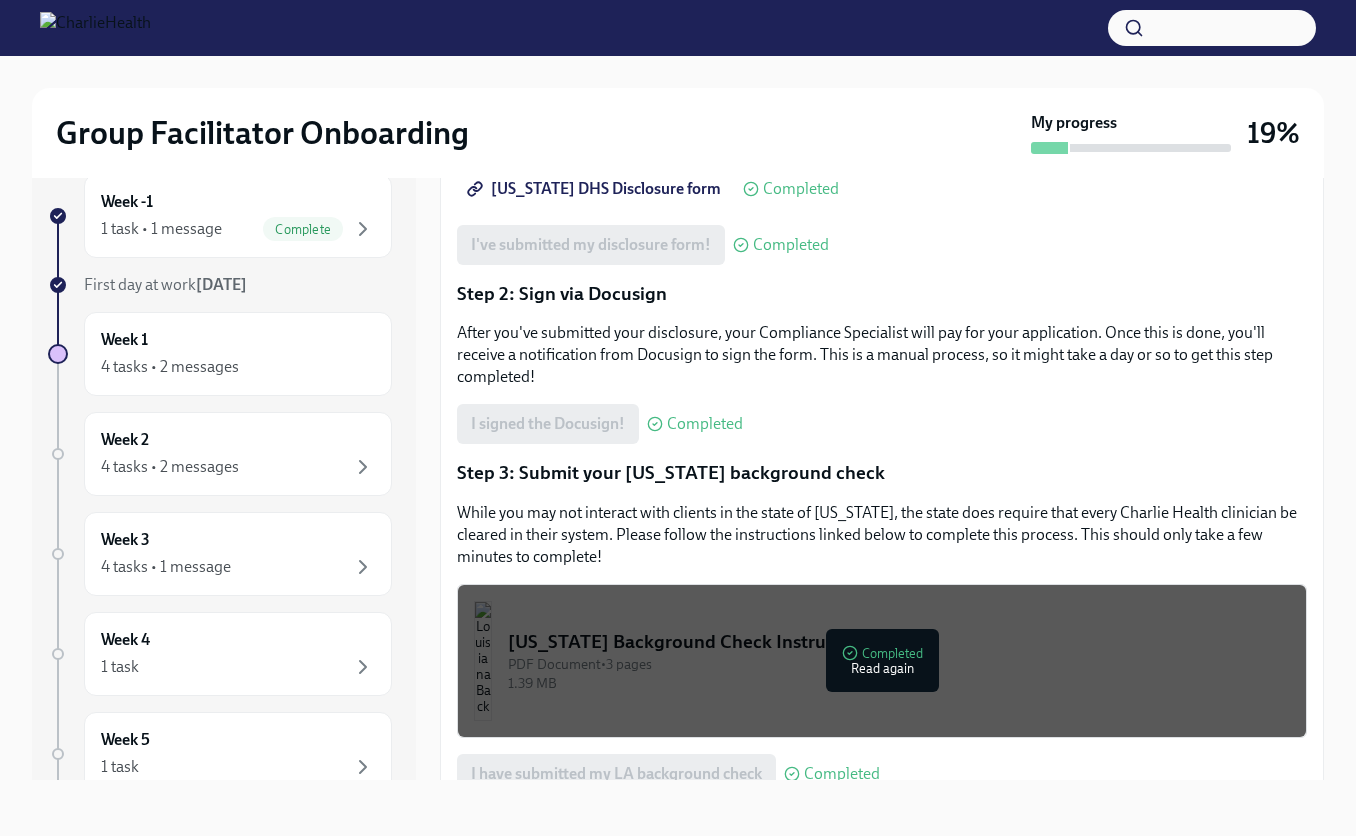 scroll, scrollTop: 396, scrollLeft: 0, axis: vertical 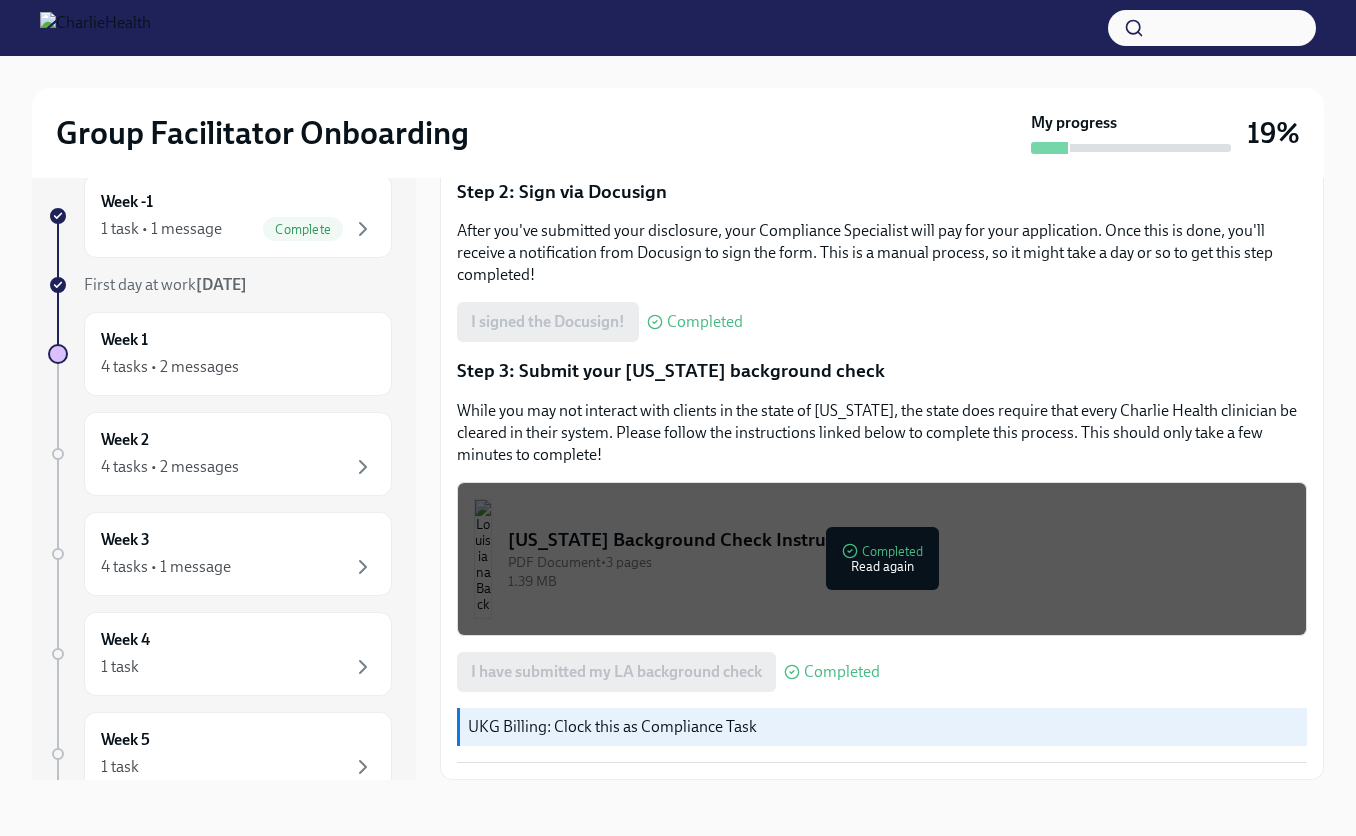 click on "Approx completion time: 20mins Step 1: Submit your disclosure Follow the link below to fill out your disclosure.
Your applicant ID is: 1233782 [US_STATE] DHS Disclosure form Completed I've submitted my disclosure form! Completed Step 2: Sign via Docusign After you've submitted your disclosure, your Compliance Specialist will pay for your application. Once this is done, you'll receive a notification from Docusign to sign the form. This is a manual process, so it might take a day or so to get this step completed! I signed the Docusign! Completed Step 3: Submit your [US_STATE] background check While you may not interact with clients in the state of [US_STATE], the state does require that every Charlie Health clinician be cleared in their system. Please follow the instructions linked below to complete this process. This should only take a few minutes to complete! [US_STATE] Background Check Instructions PDF Document  •  3 pages 1.39 MB Completed Read again I have submitted my LA background check Completed" at bounding box center (882, 337) 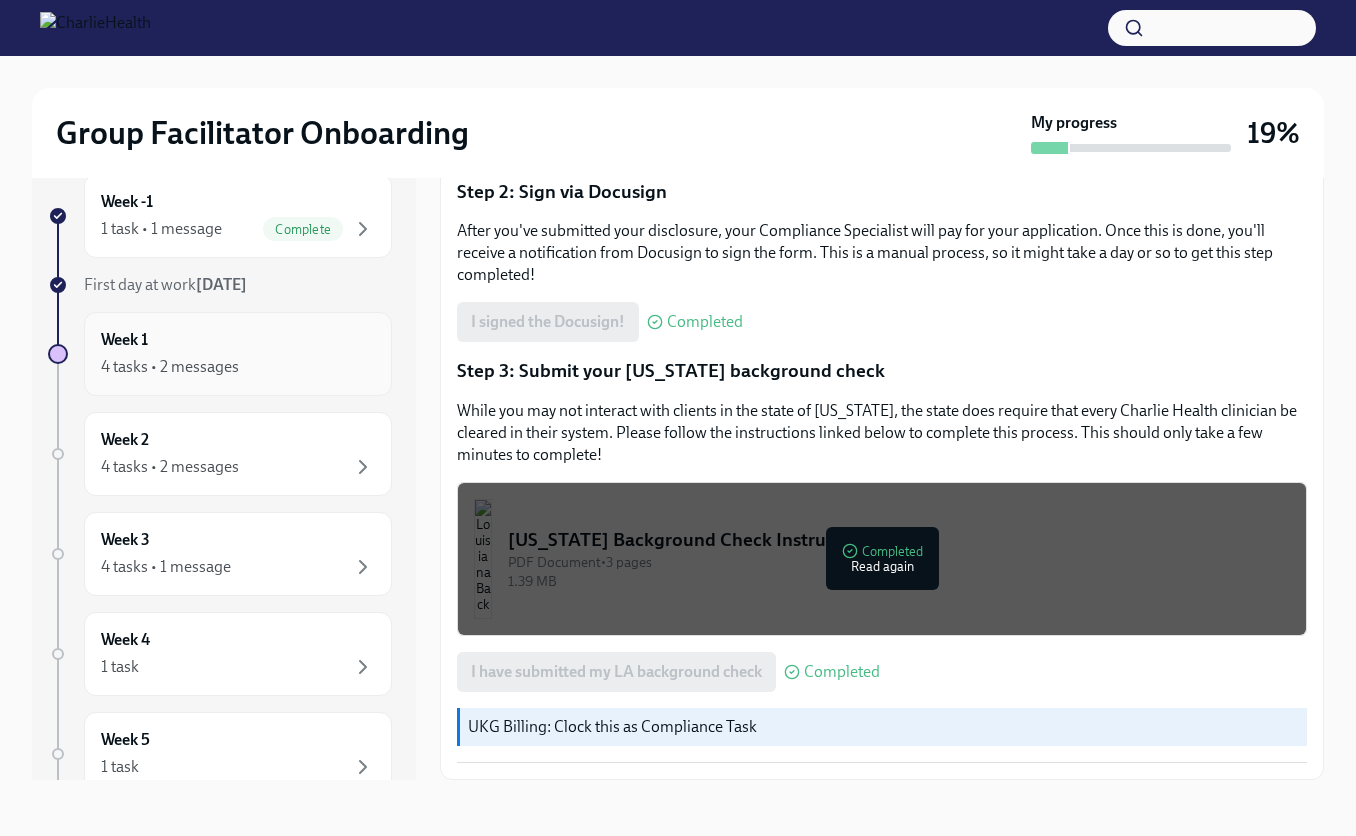 click on "Week 1 4 tasks • 2 messages" at bounding box center [238, 354] 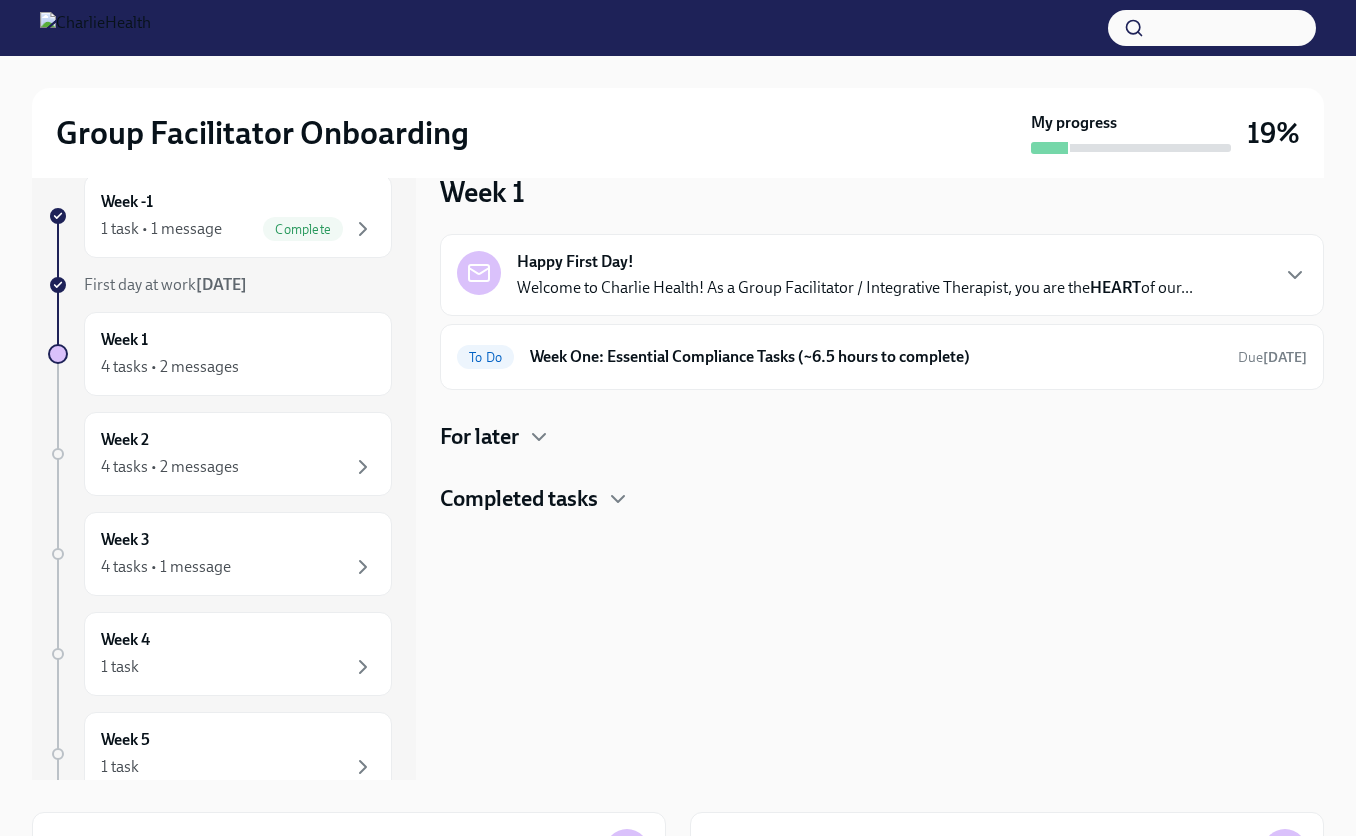 click on "Completed tasks" at bounding box center (519, 499) 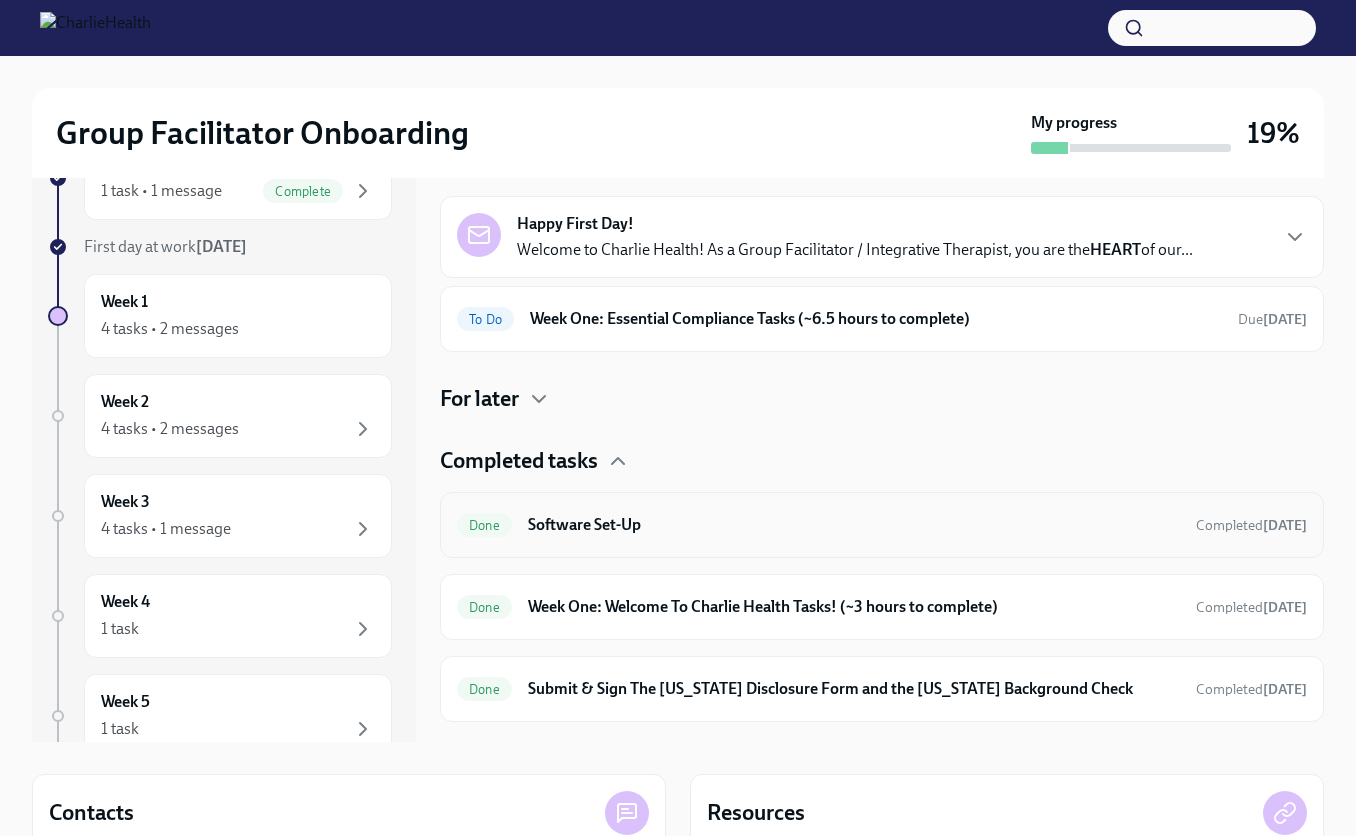 scroll, scrollTop: 66, scrollLeft: 0, axis: vertical 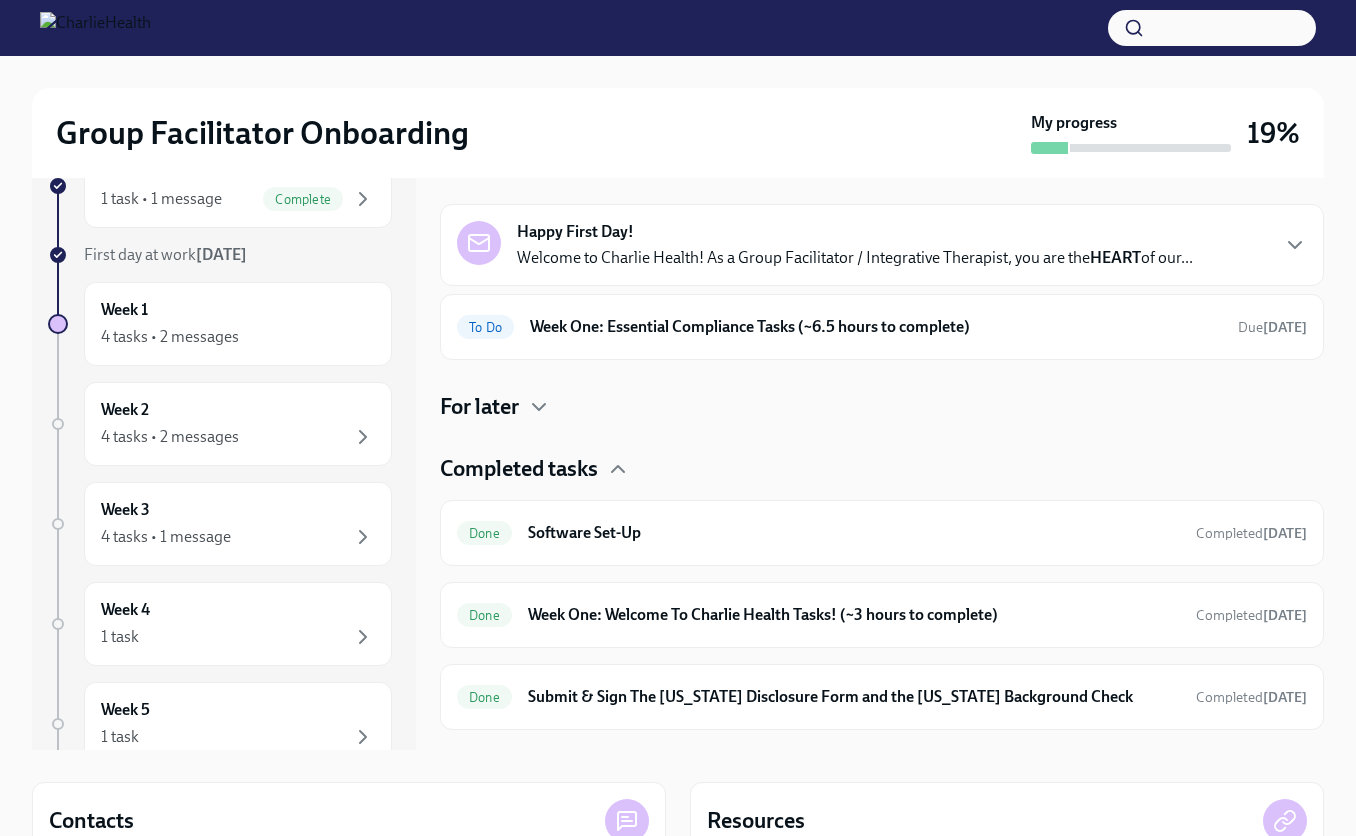 click on "For later" at bounding box center (479, 407) 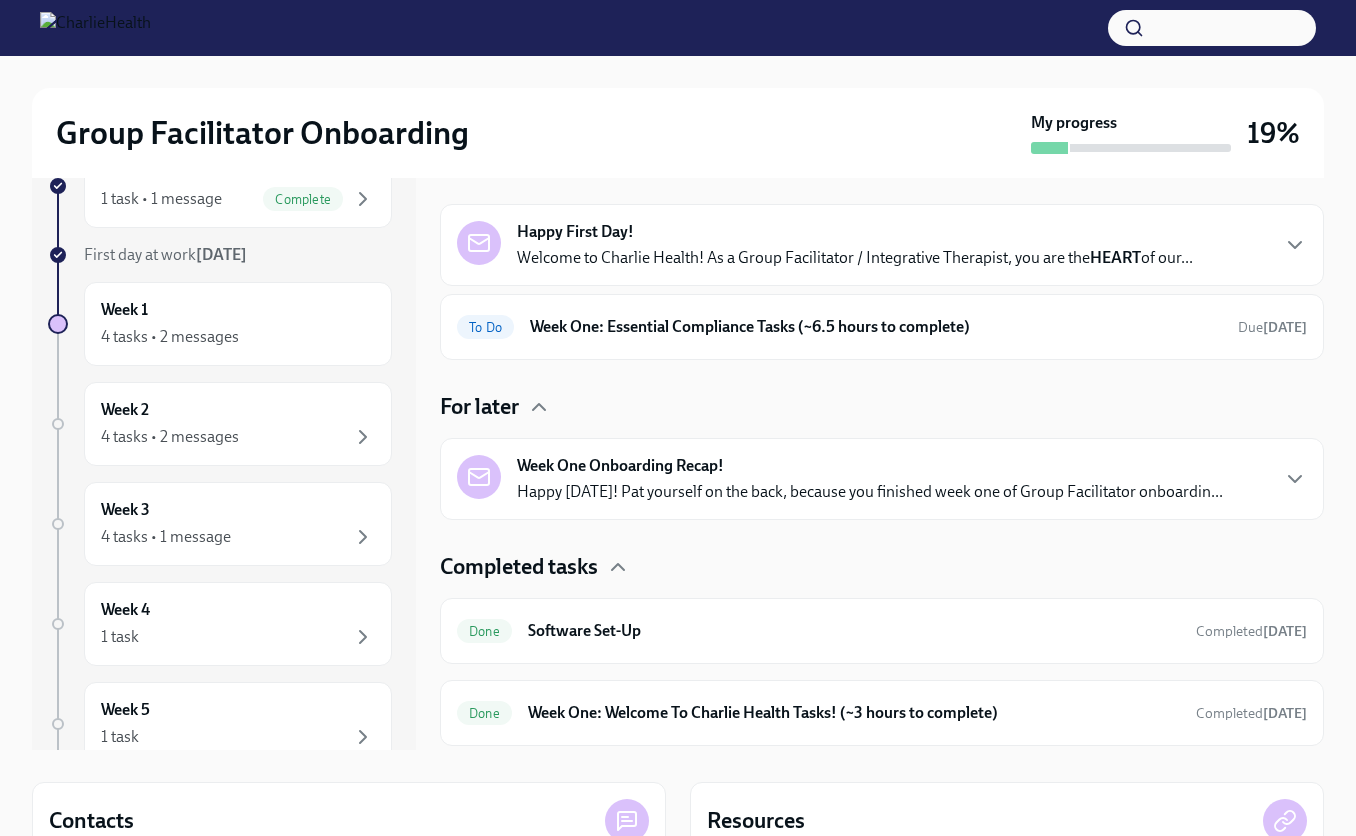 click on "For later" at bounding box center [882, 407] 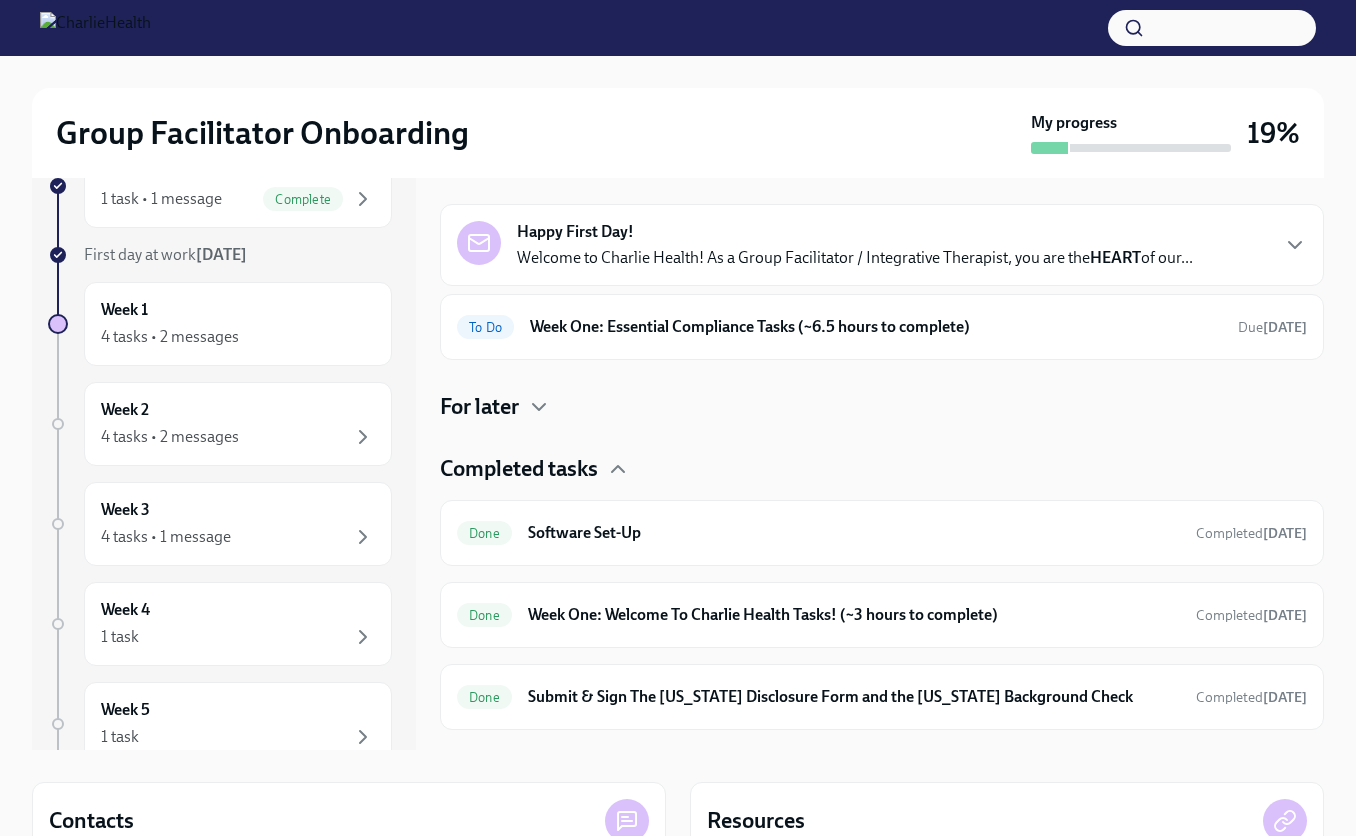 click on "For later" at bounding box center [882, 407] 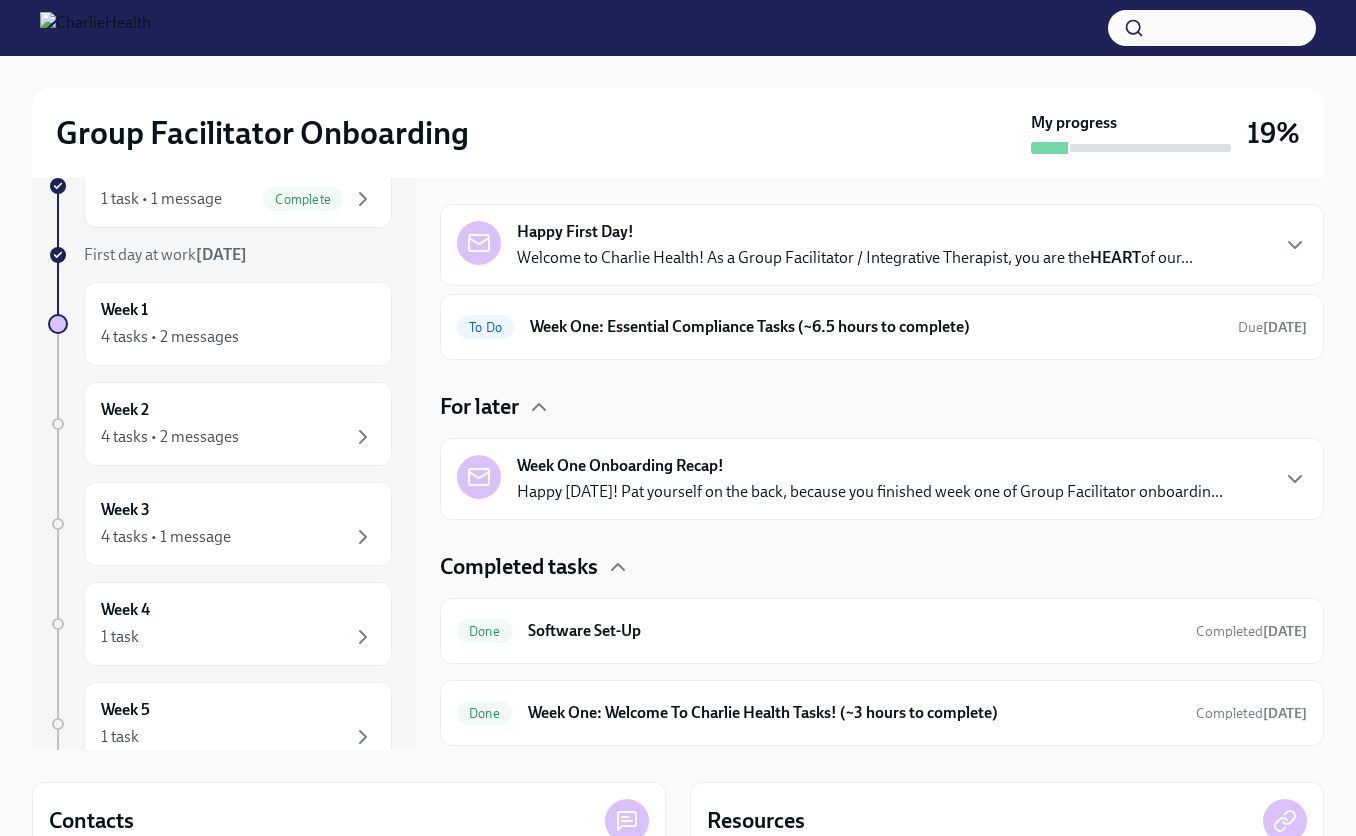 click on "Happy [DATE]! Pat yourself on the back, because you finished week one of Group Facilitator onboardin..." at bounding box center [870, 492] 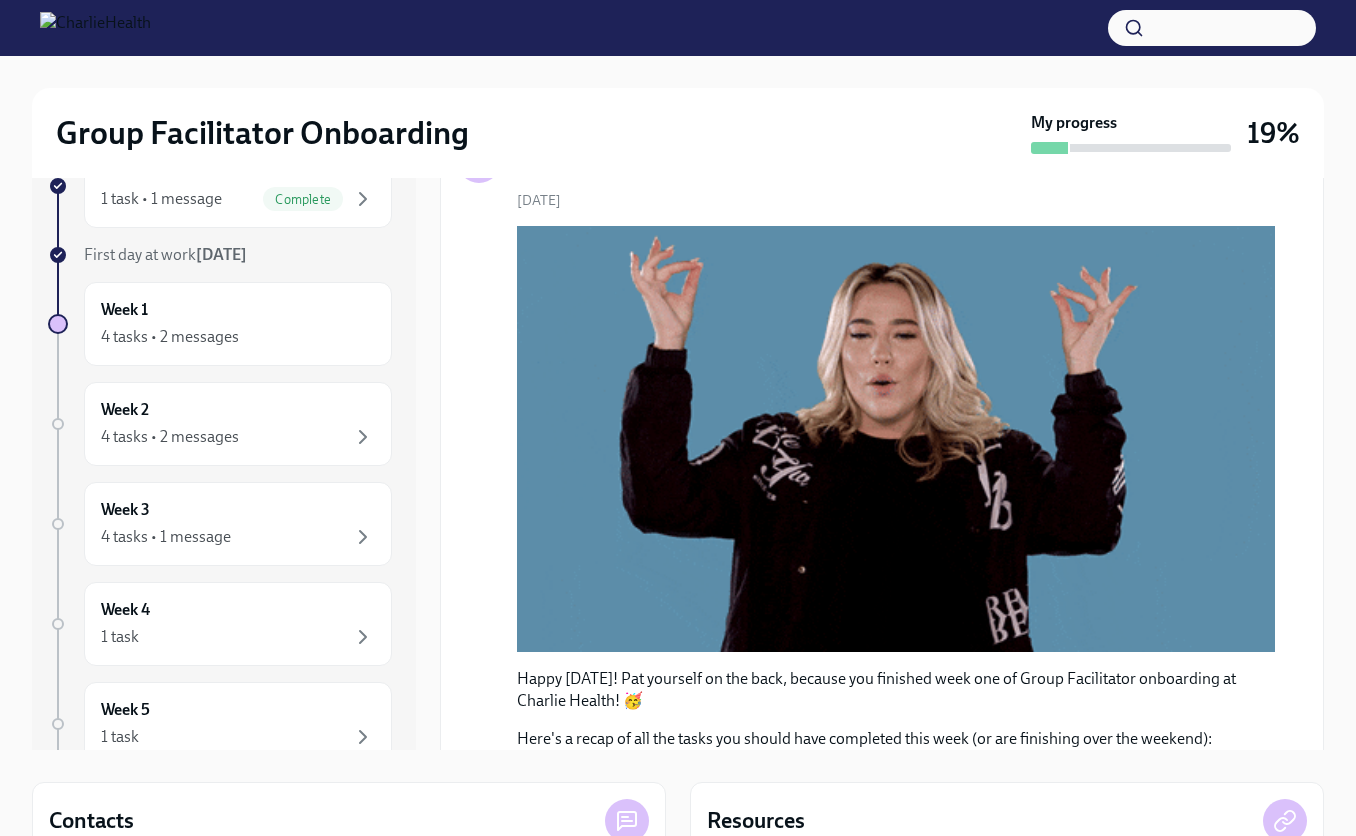 scroll, scrollTop: 0, scrollLeft: 0, axis: both 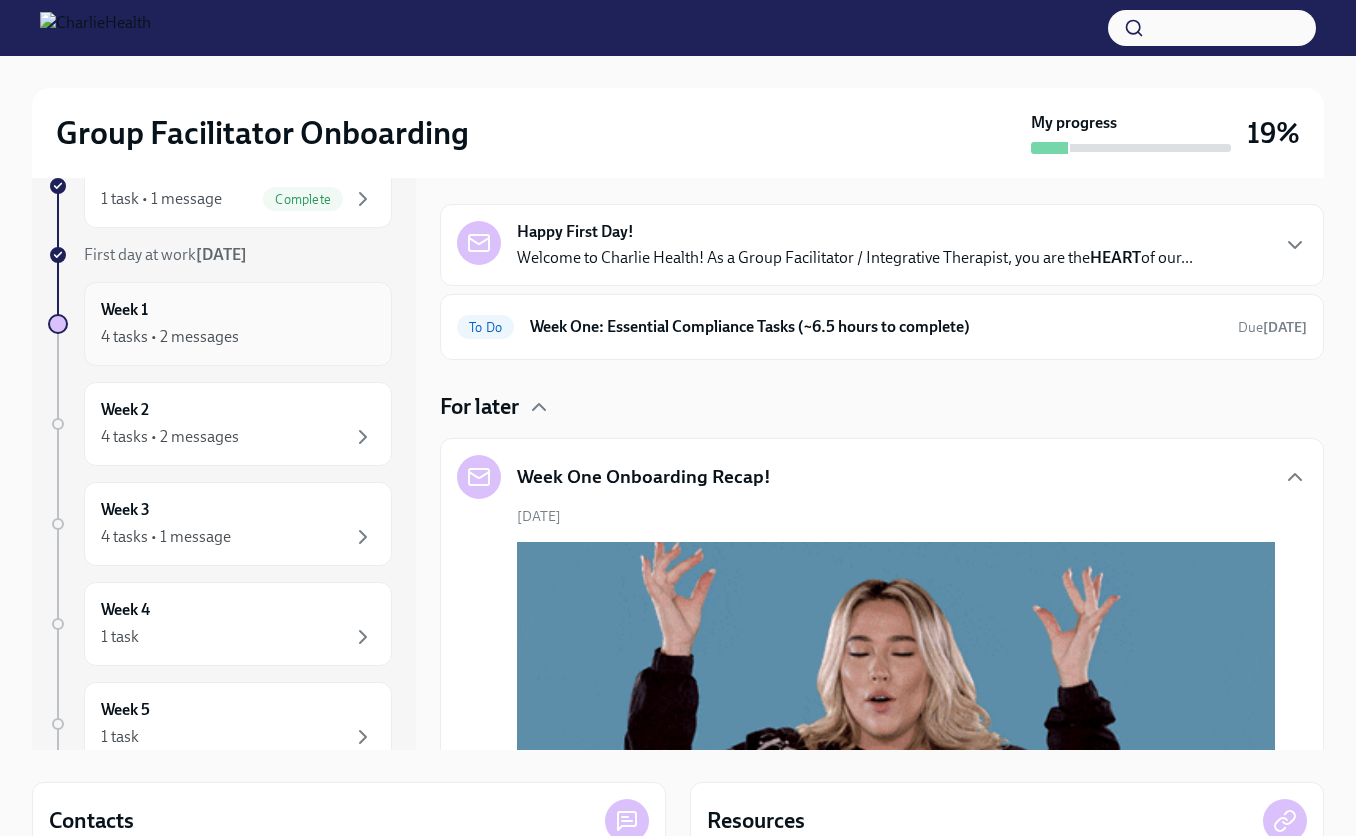 click on "4 tasks • 2 messages" at bounding box center (238, 337) 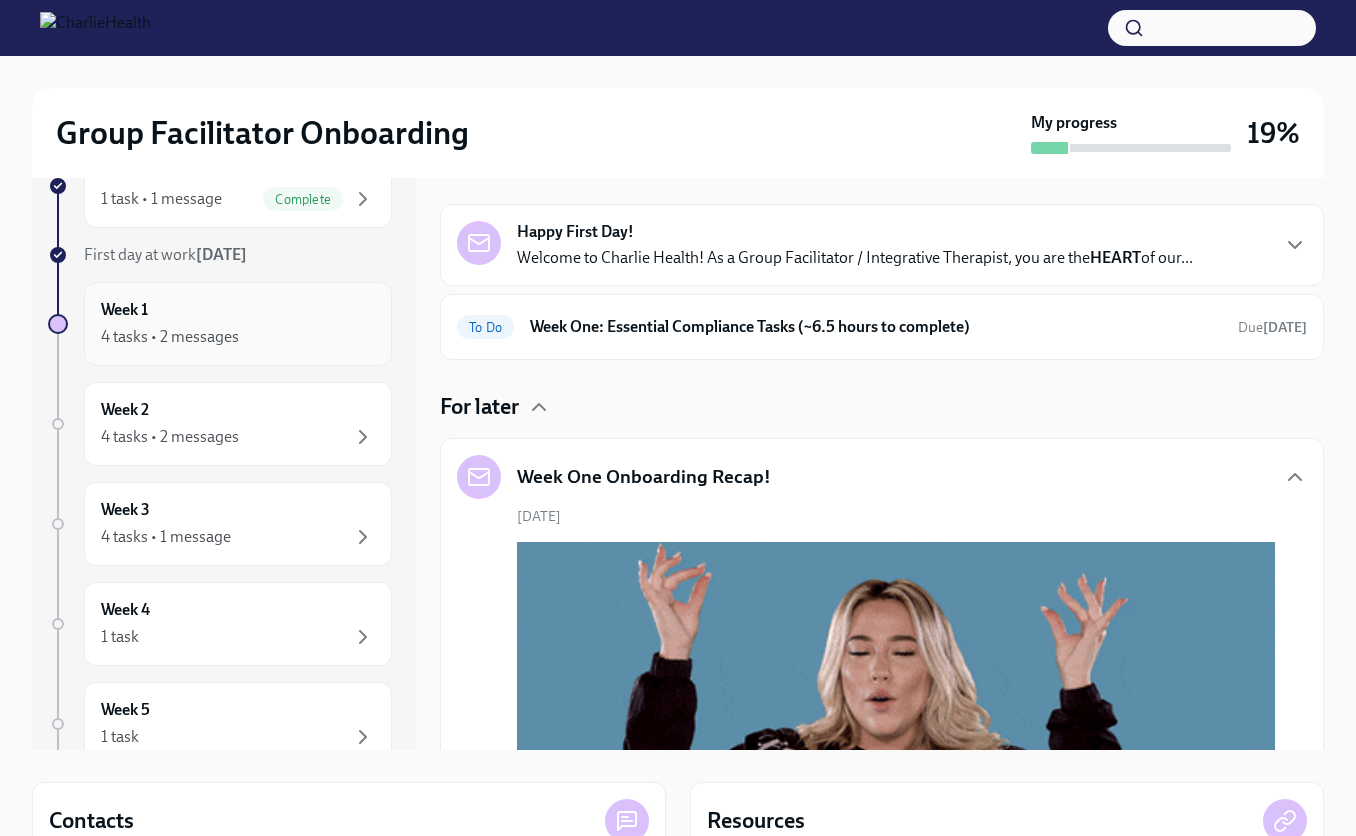 click on "Week 1 4 tasks • 2 messages" at bounding box center [238, 324] 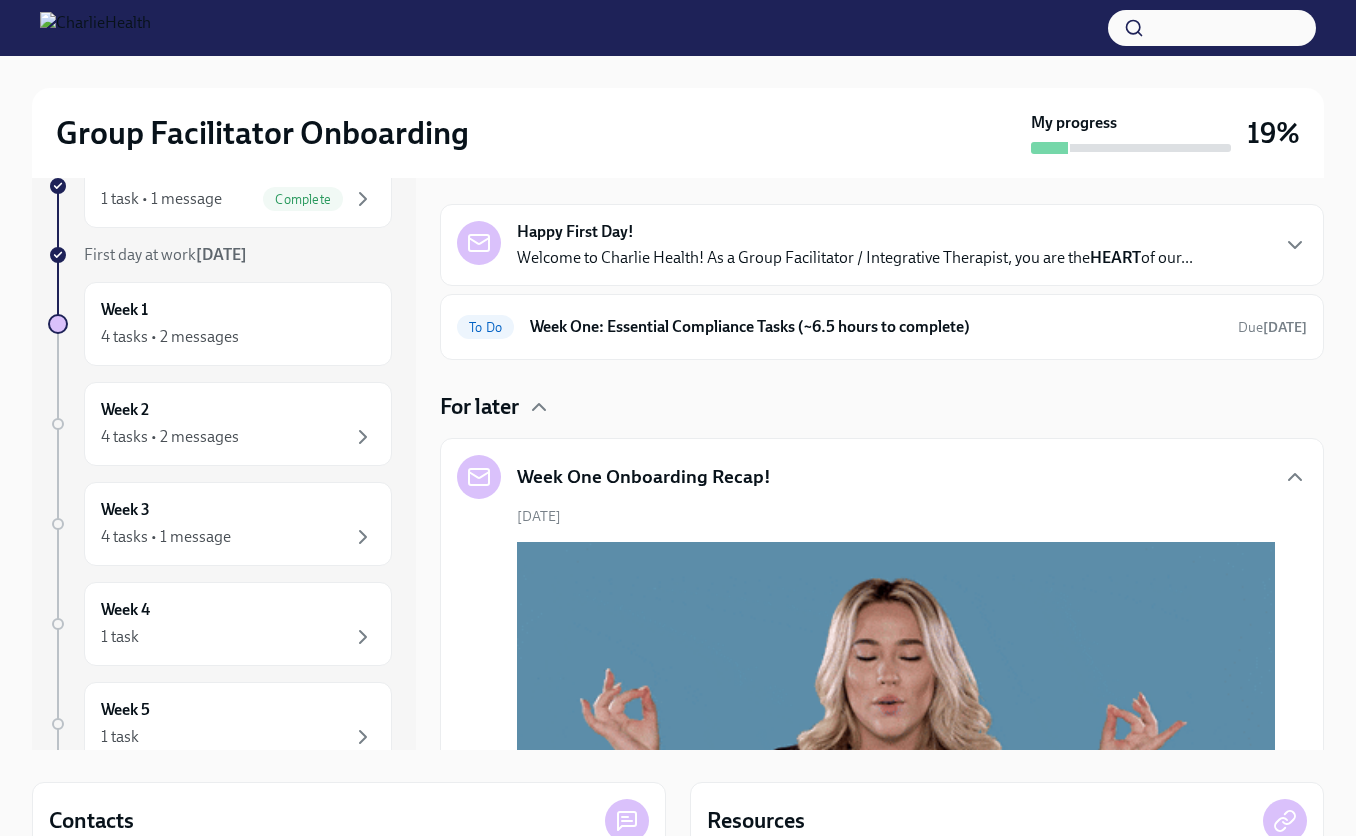 click at bounding box center (58, 324) 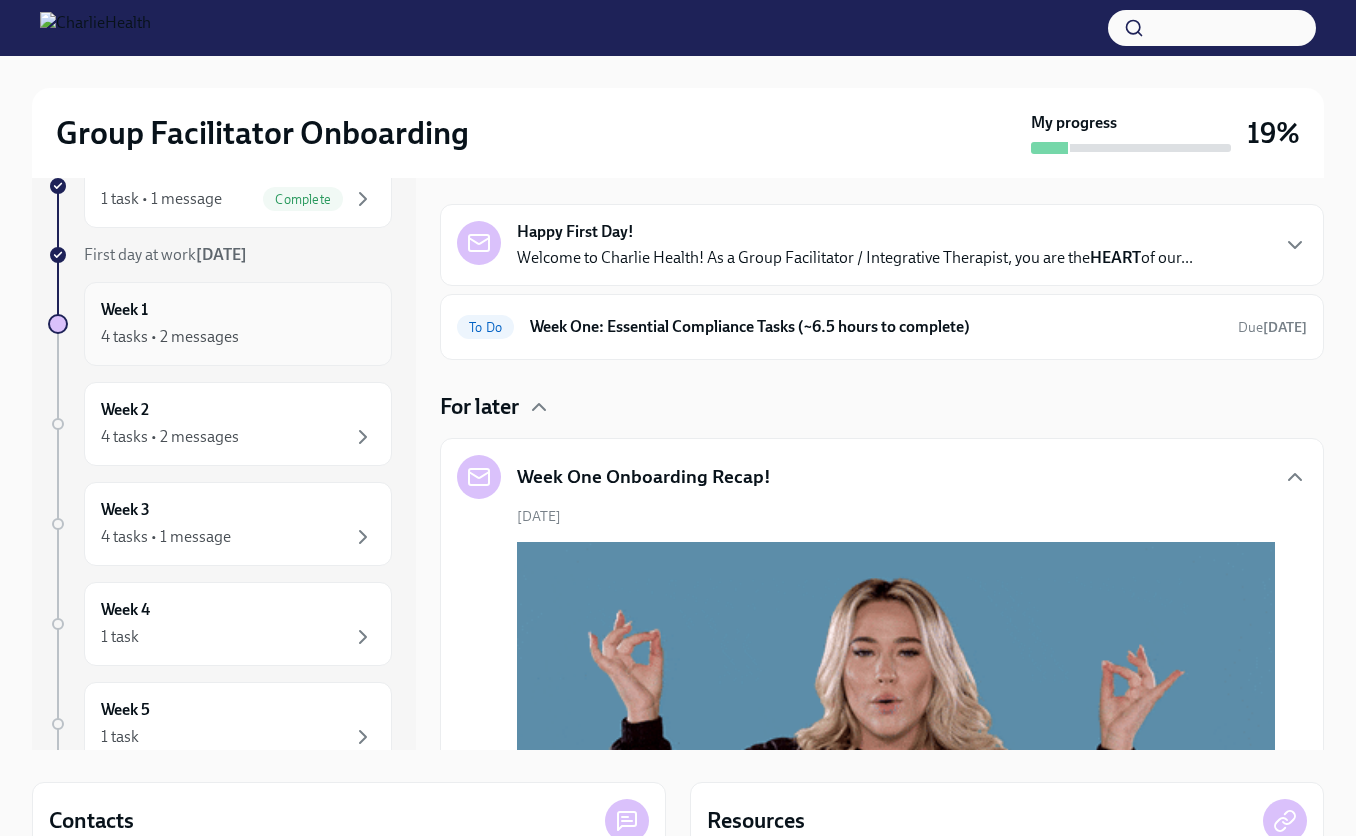 click on "Week 1 4 tasks • 2 messages" at bounding box center [238, 324] 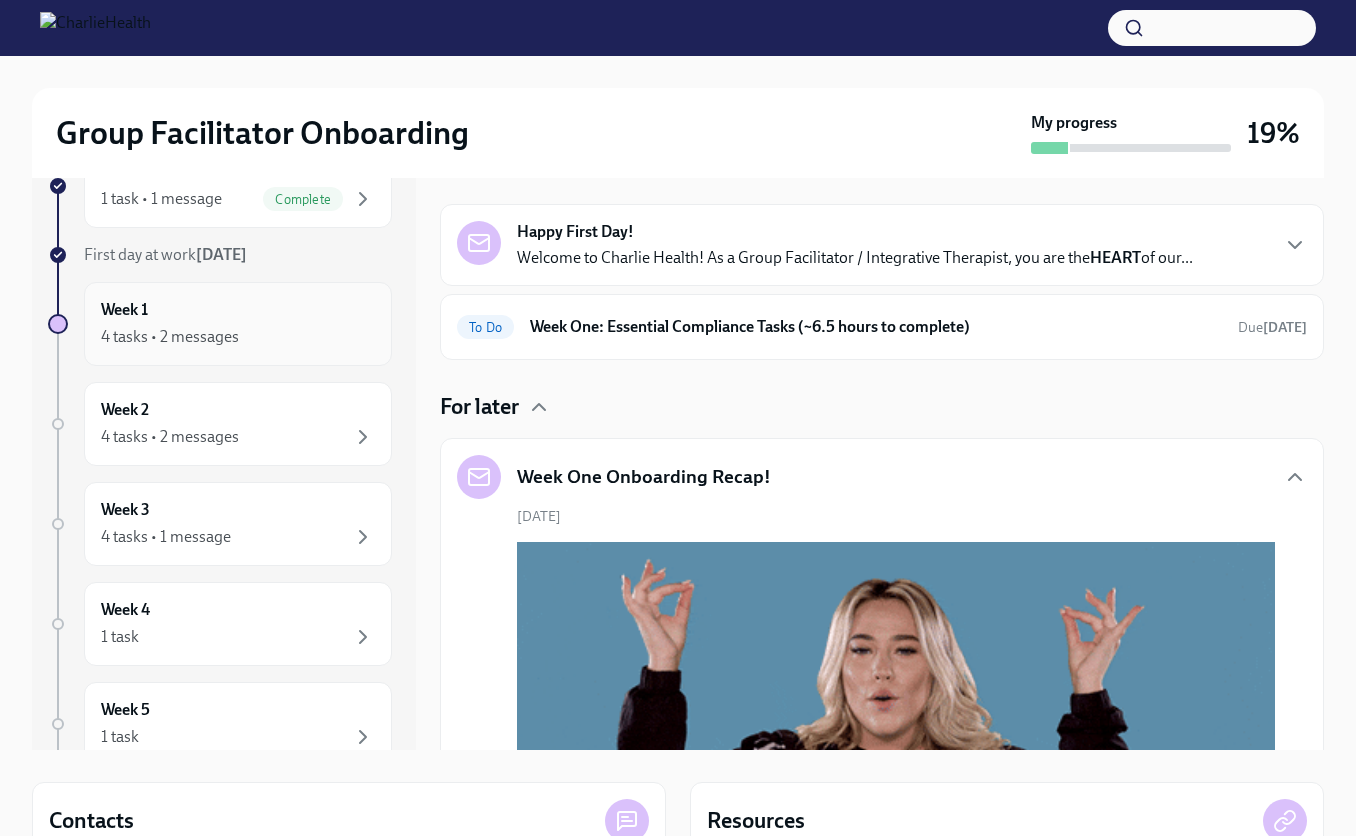 click on "Week 1 4 tasks • 2 messages" at bounding box center (238, 324) 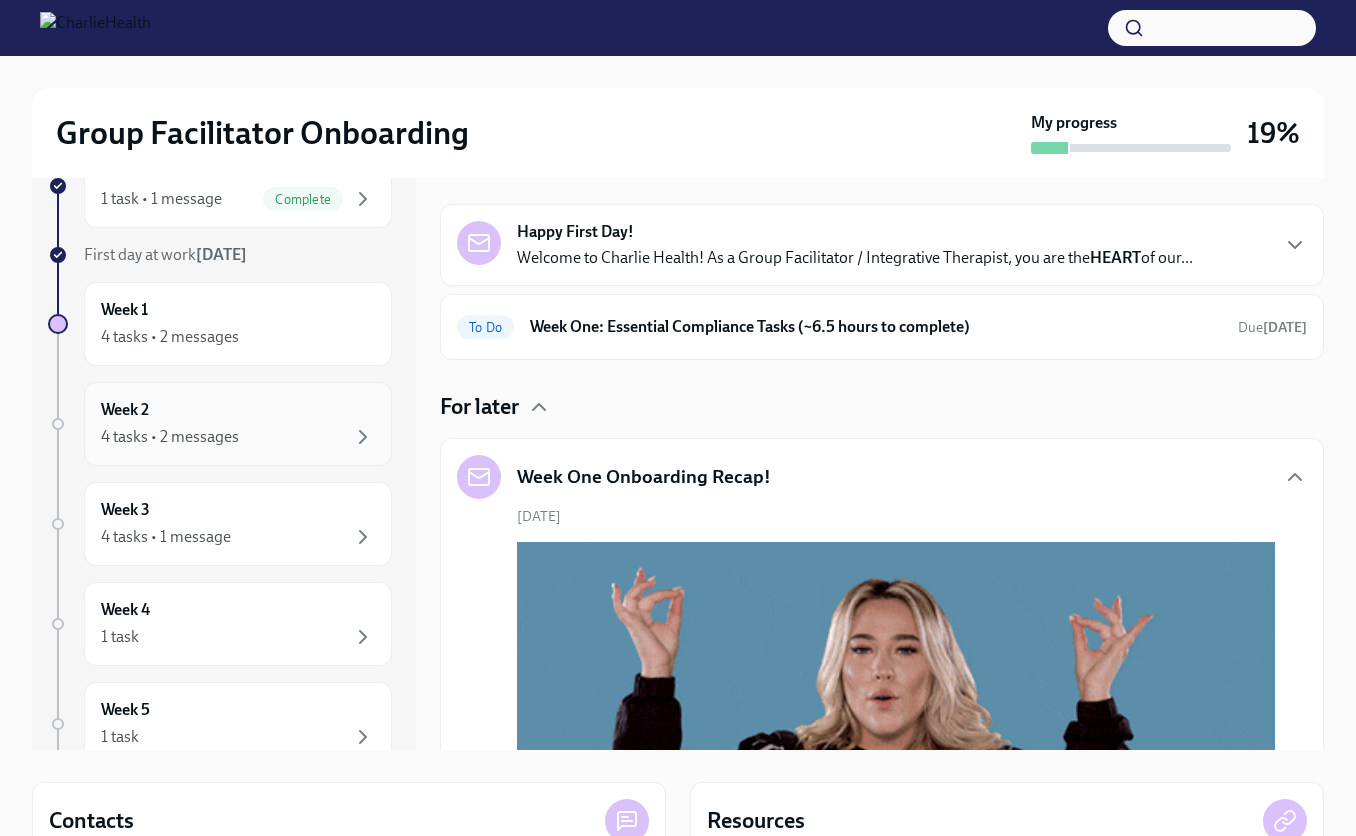 click on "4 tasks • 2 messages" at bounding box center [238, 437] 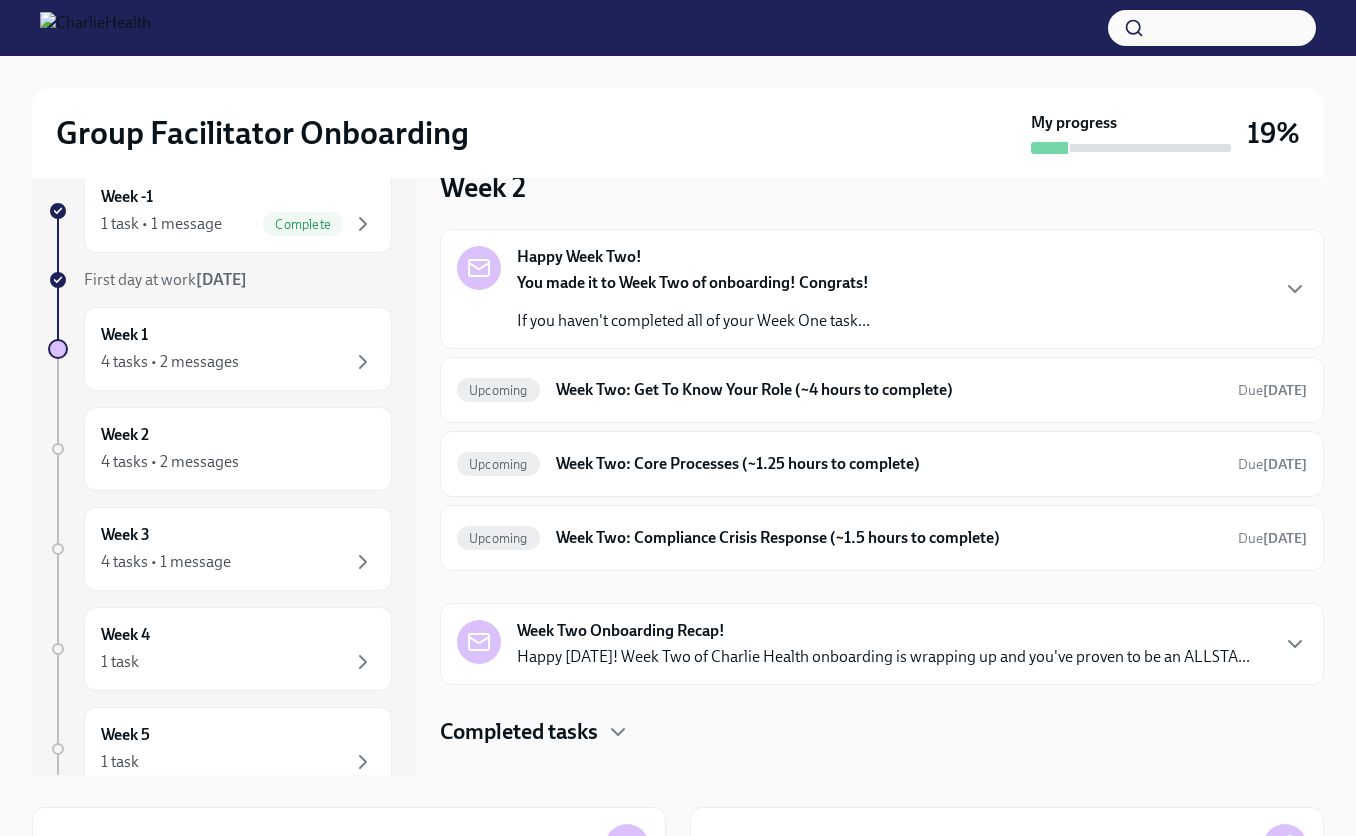 scroll, scrollTop: 0, scrollLeft: 0, axis: both 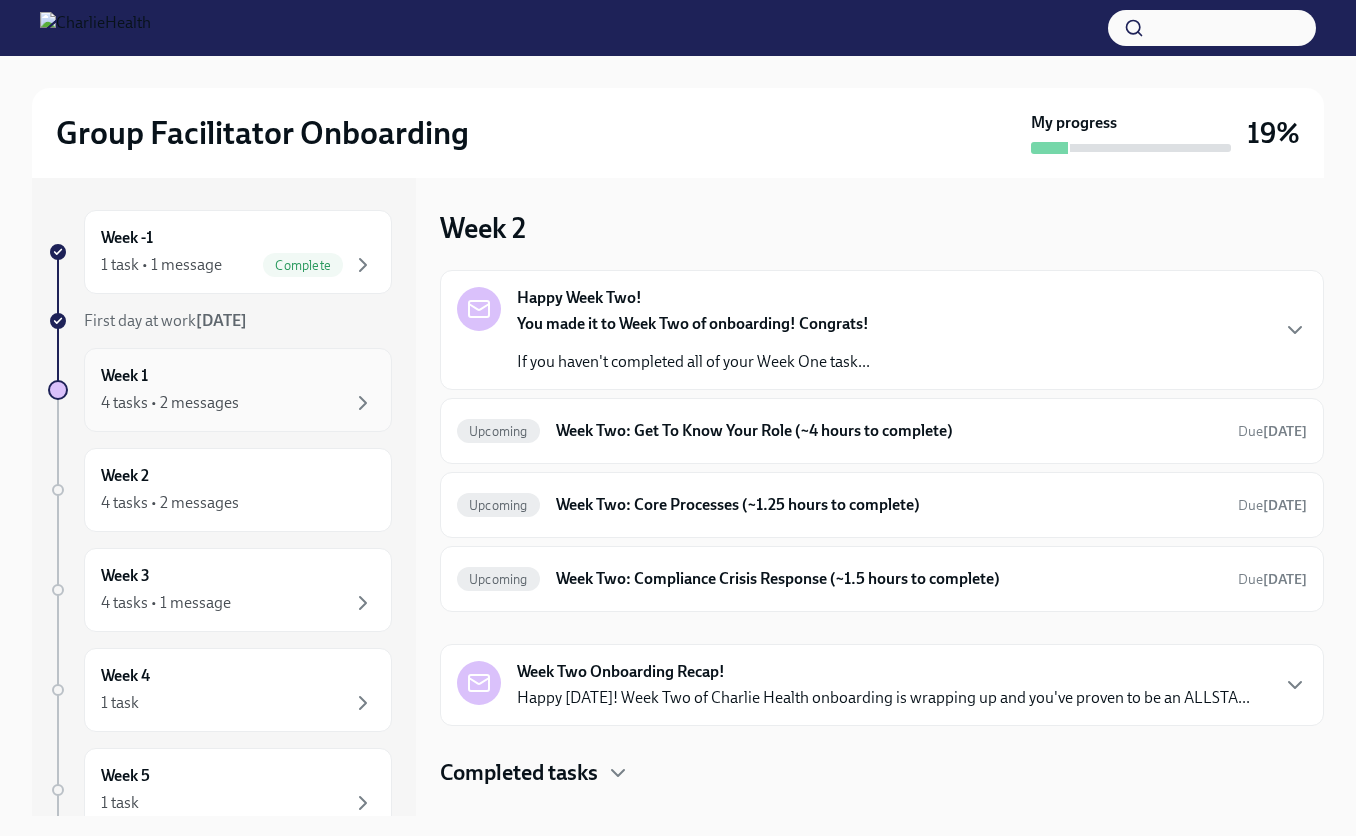 click on "Week 1 4 tasks • 2 messages" at bounding box center [238, 390] 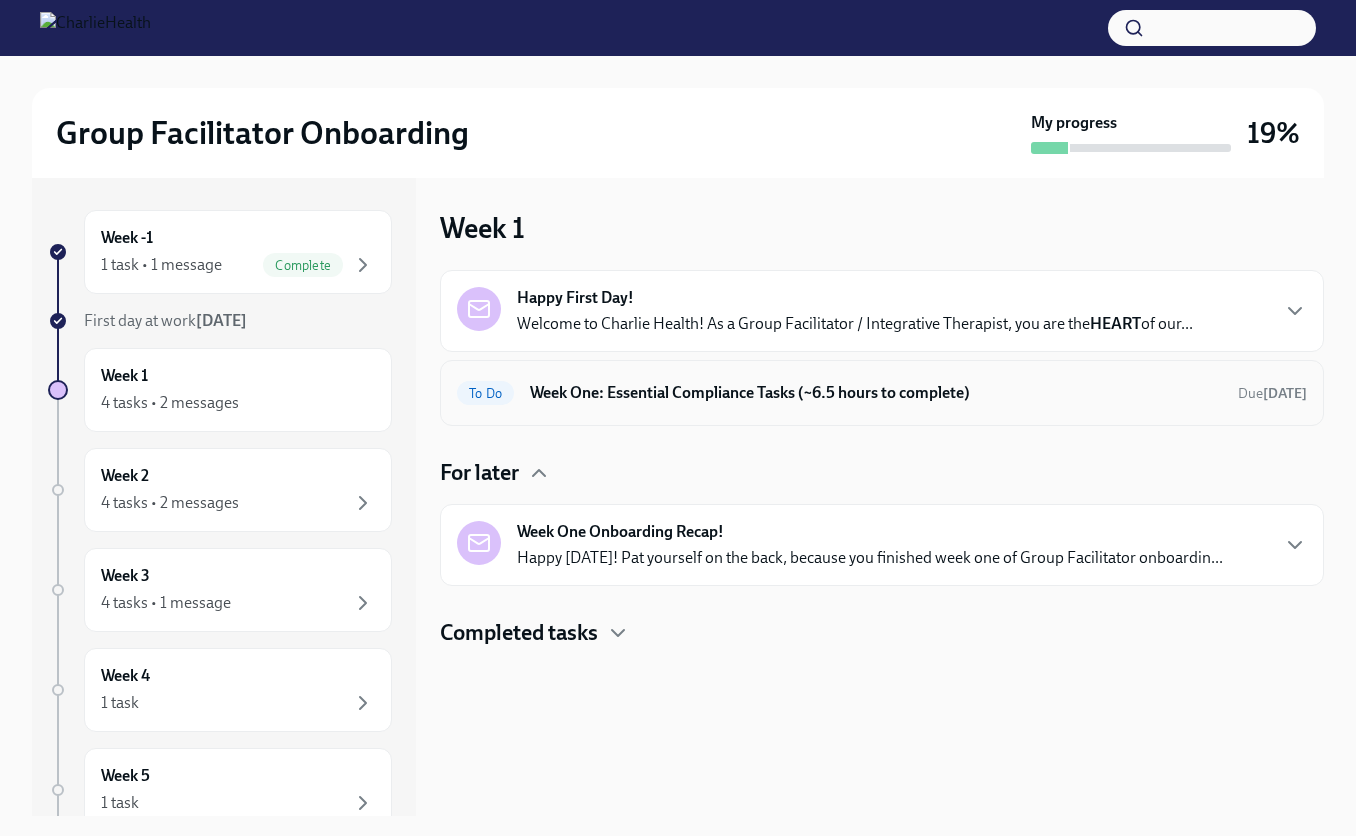 click on "Week One: Essential Compliance Tasks (~6.5 hours to complete)" at bounding box center [876, 393] 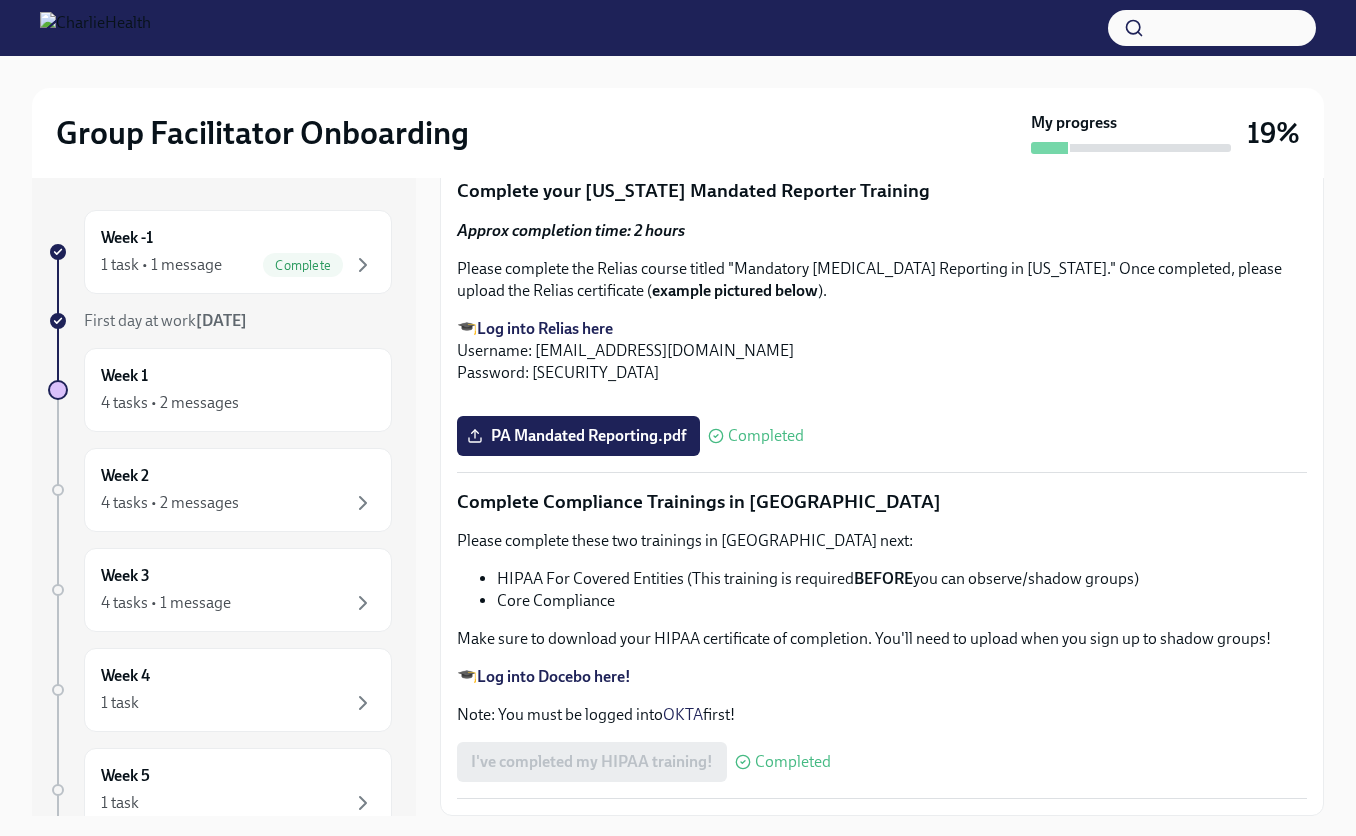 scroll, scrollTop: 4618, scrollLeft: 0, axis: vertical 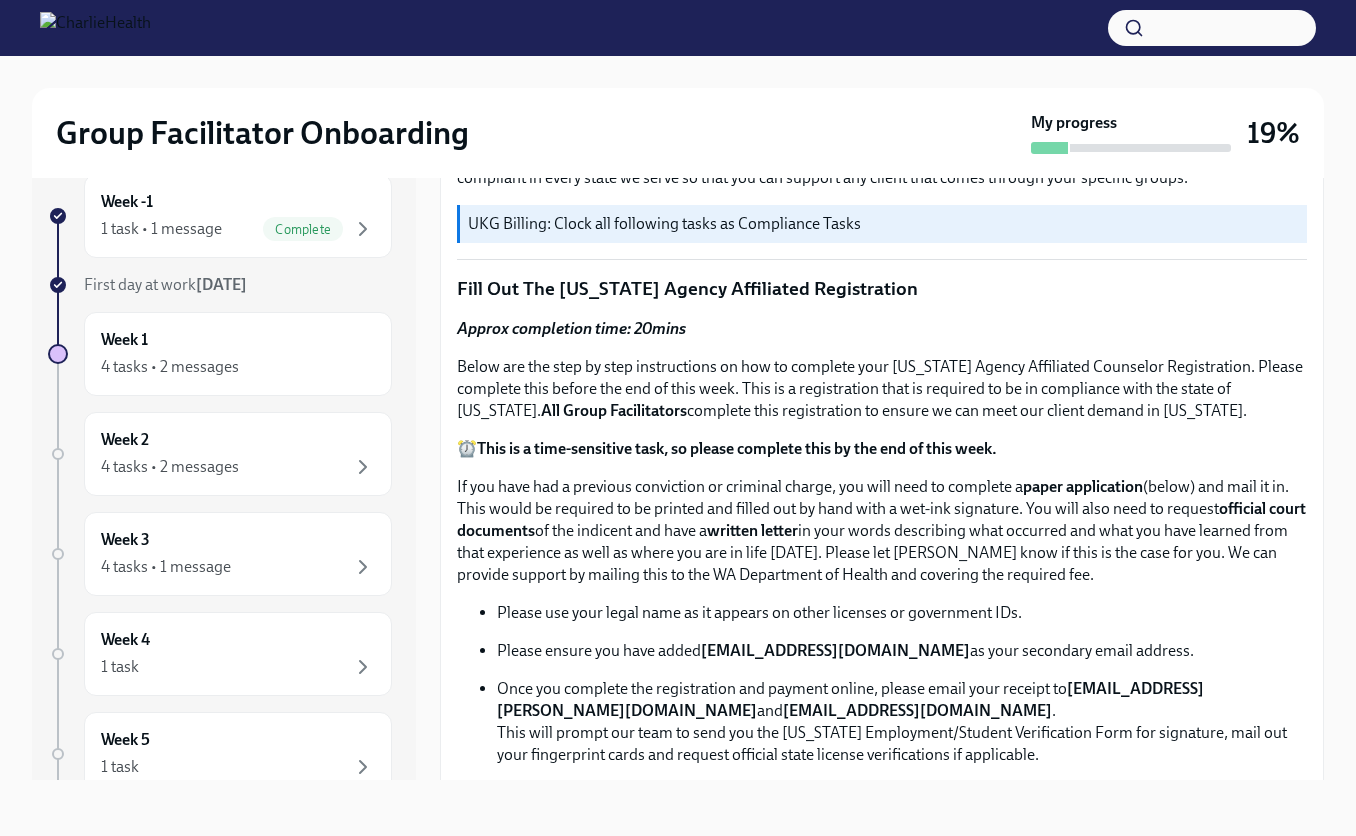 click on "Fill Out The [US_STATE] Agency Affiliated Registration" at bounding box center [882, 289] 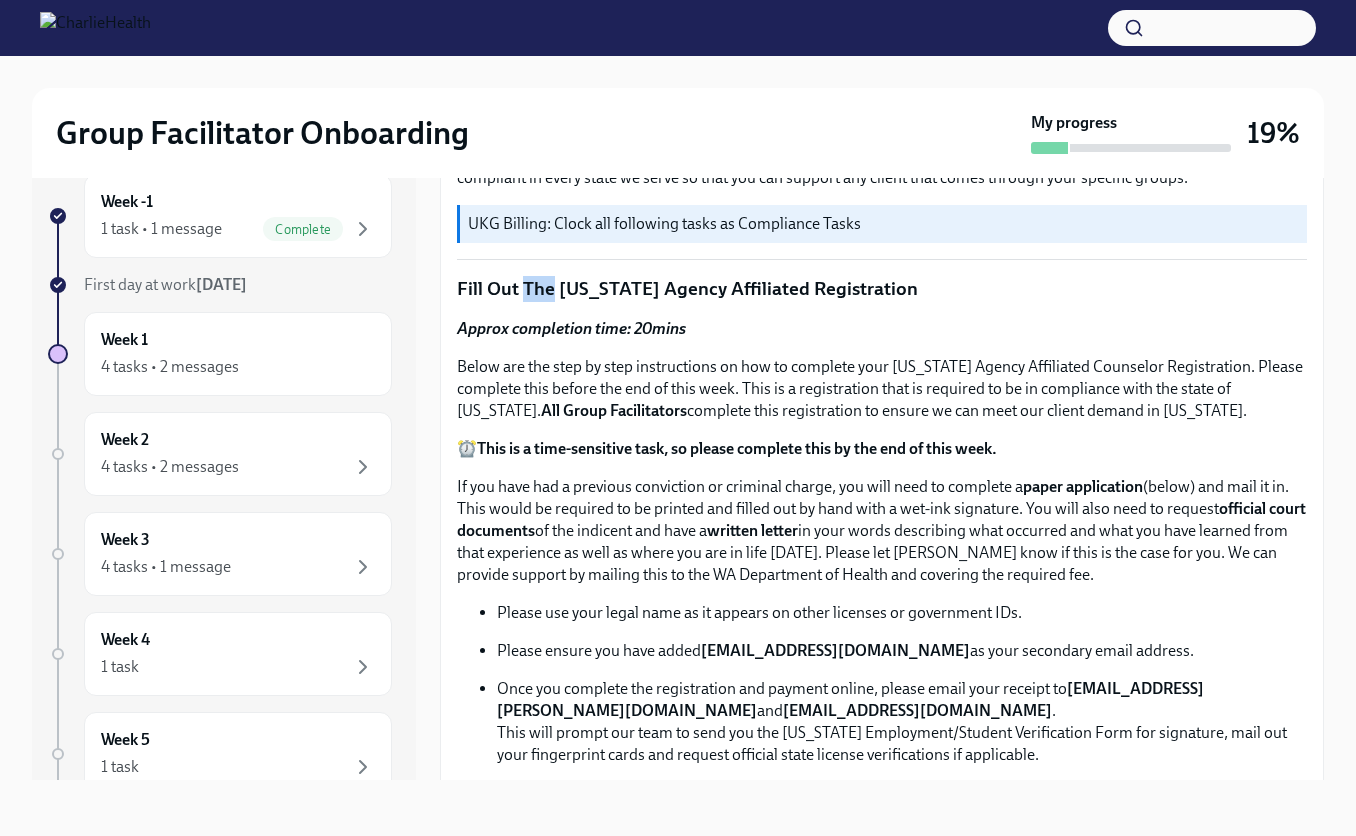 click on "Fill Out The [US_STATE] Agency Affiliated Registration" at bounding box center [882, 289] 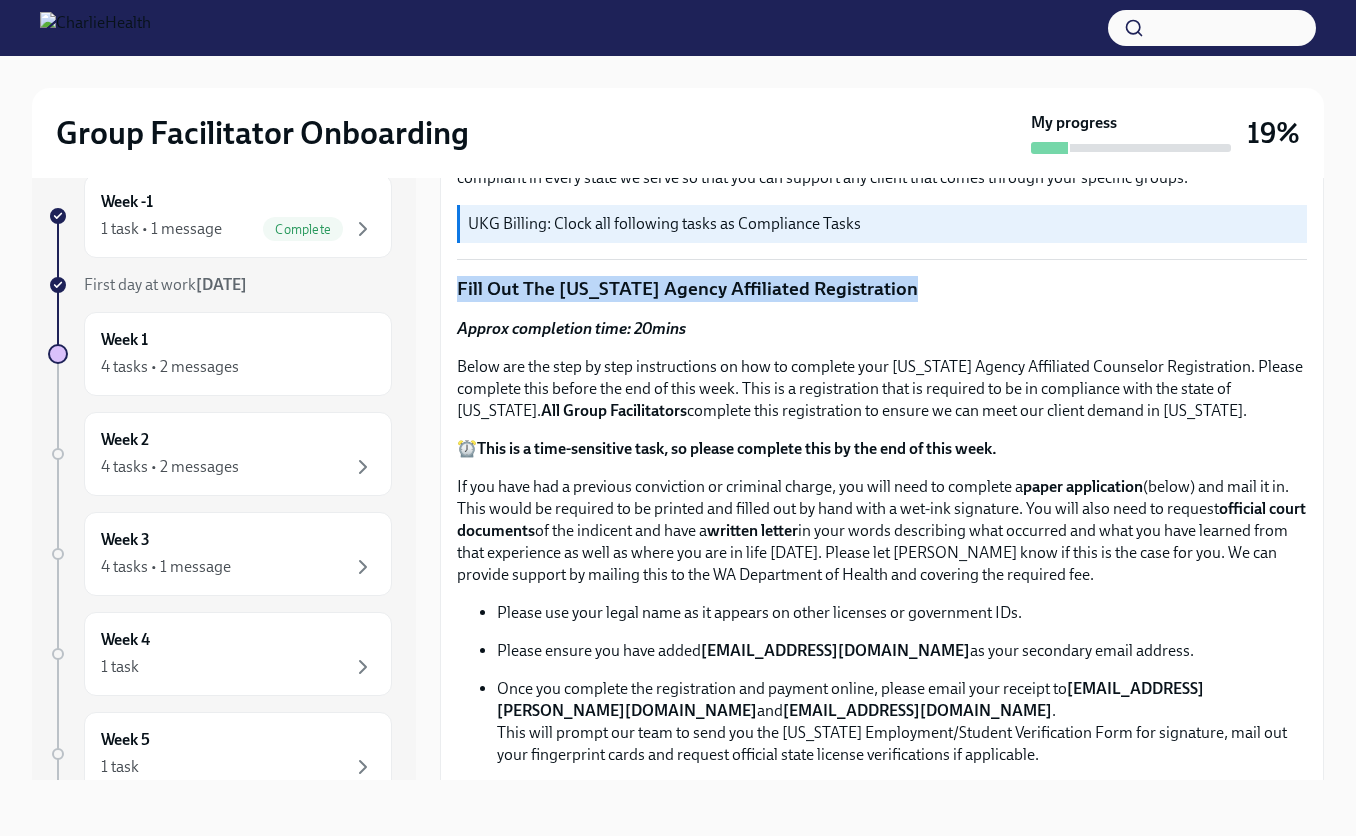 click on "Fill Out The [US_STATE] Agency Affiliated Registration" at bounding box center [882, 289] 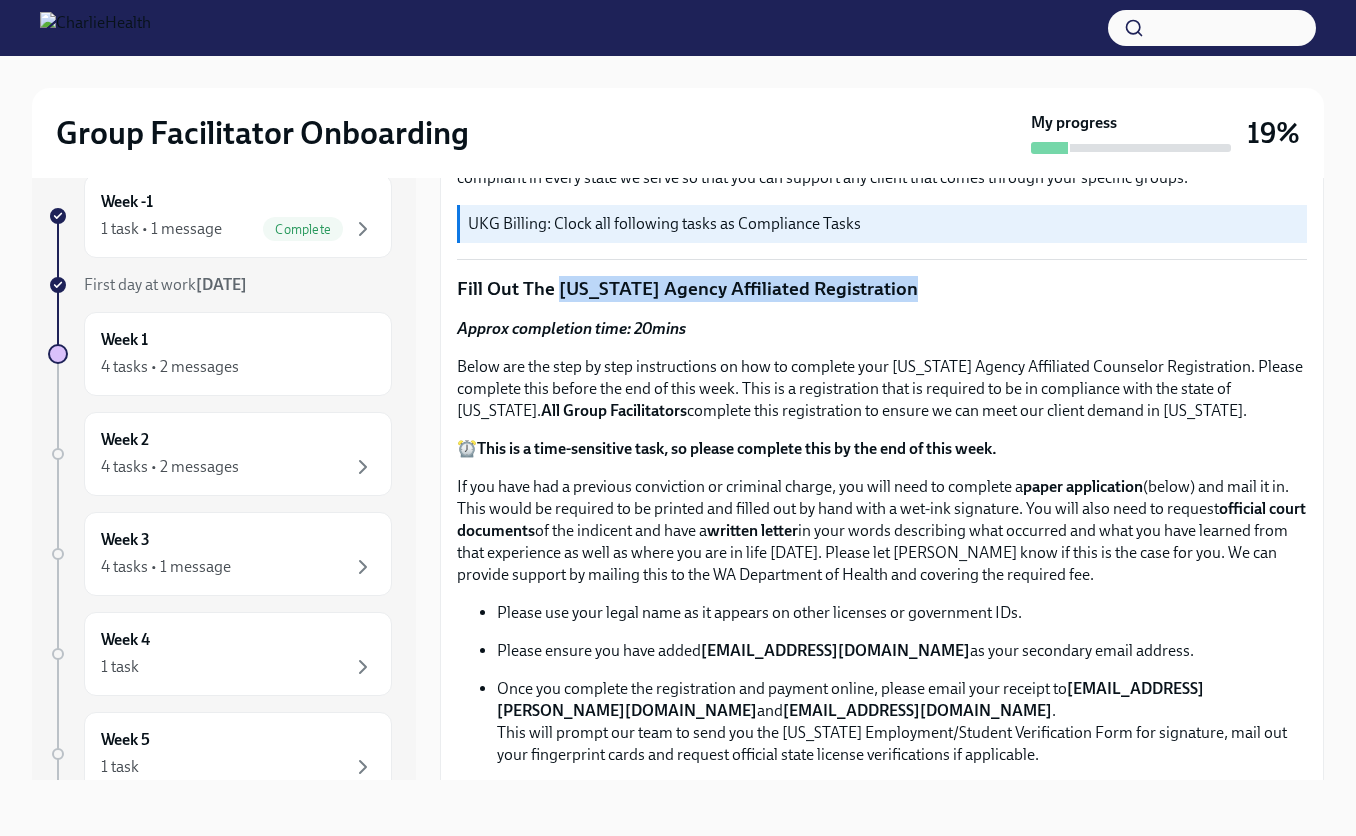 drag, startPoint x: 556, startPoint y: 282, endPoint x: 917, endPoint y: 293, distance: 361.16754 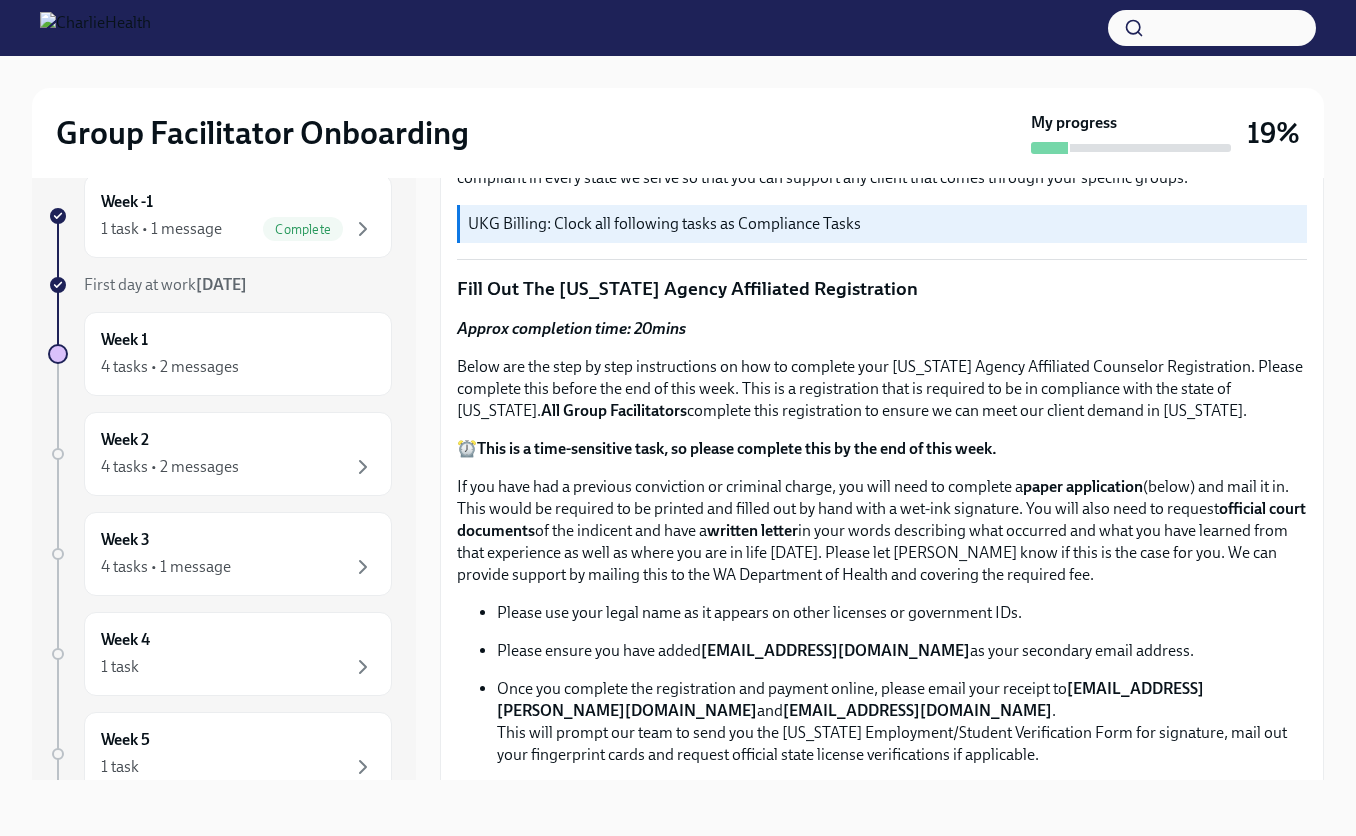 click on "Below are the step by step instructions on how to complete your [US_STATE] Agency Affiliated Counselor Registration. Please complete this before the end of this week. This is a registration that is required to be in compliance with the state of [US_STATE].  All Group Facilitators  complete this registration to ensure we can meet our client demand in [US_STATE]." at bounding box center (882, 389) 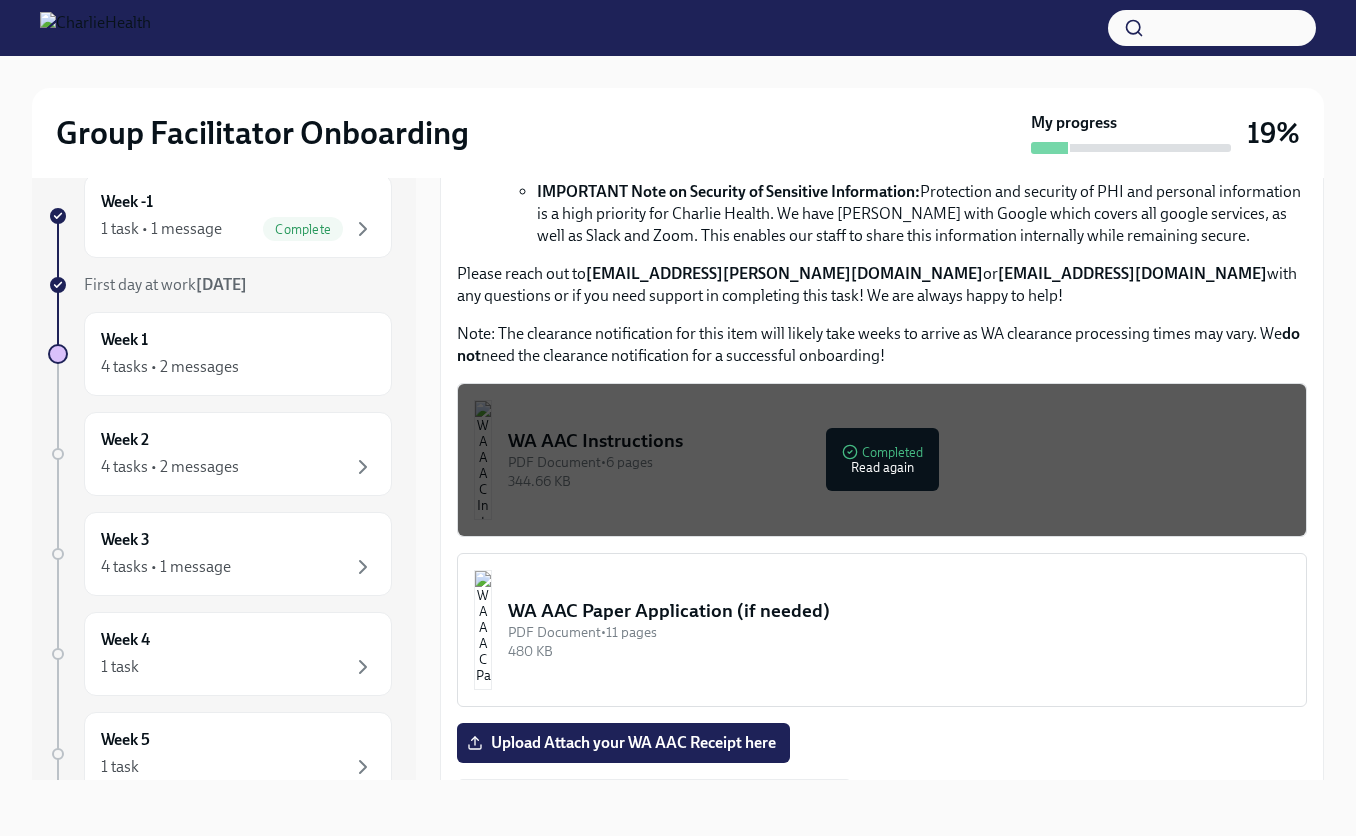 scroll, scrollTop: 1407, scrollLeft: 0, axis: vertical 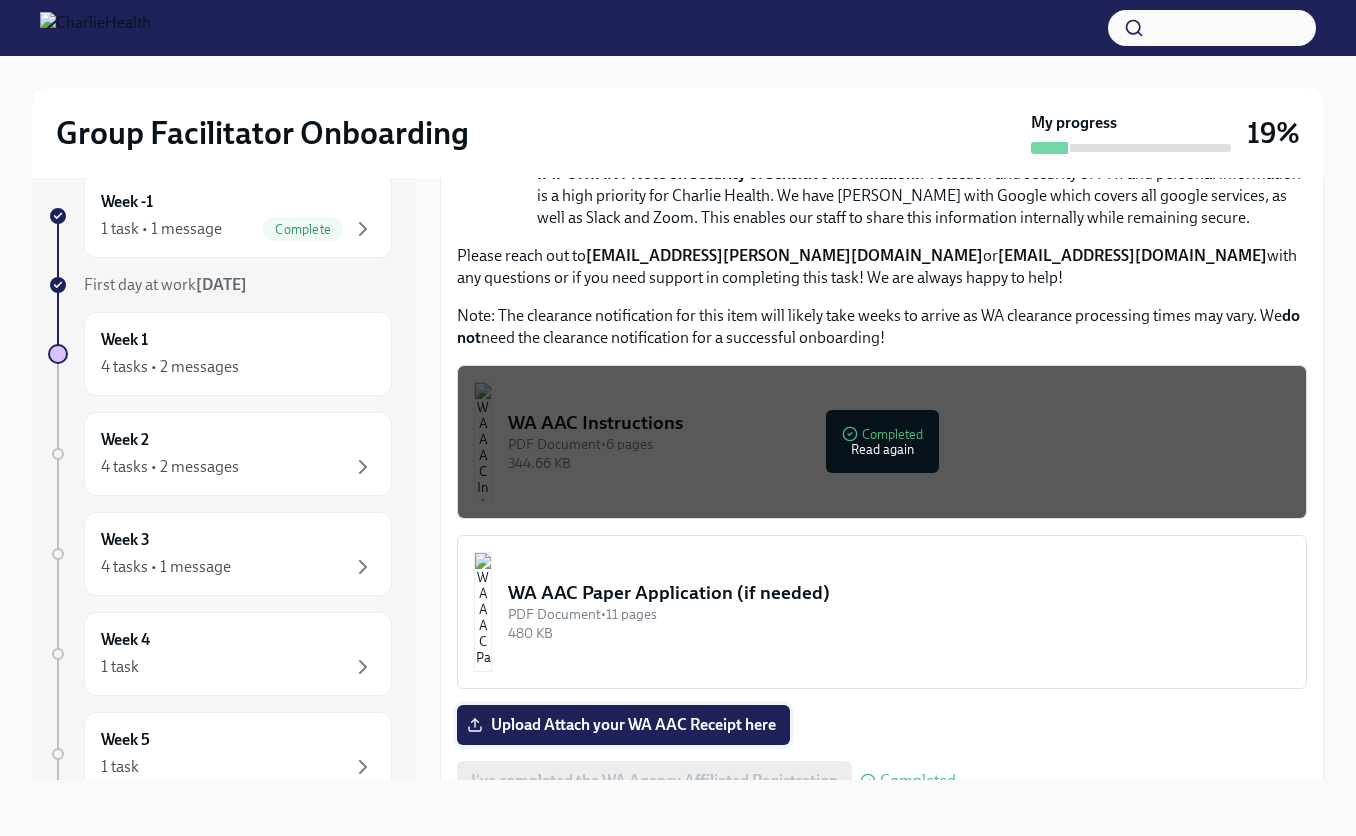 click on "Upload Attach your WA AAC Receipt here" at bounding box center (623, 725) 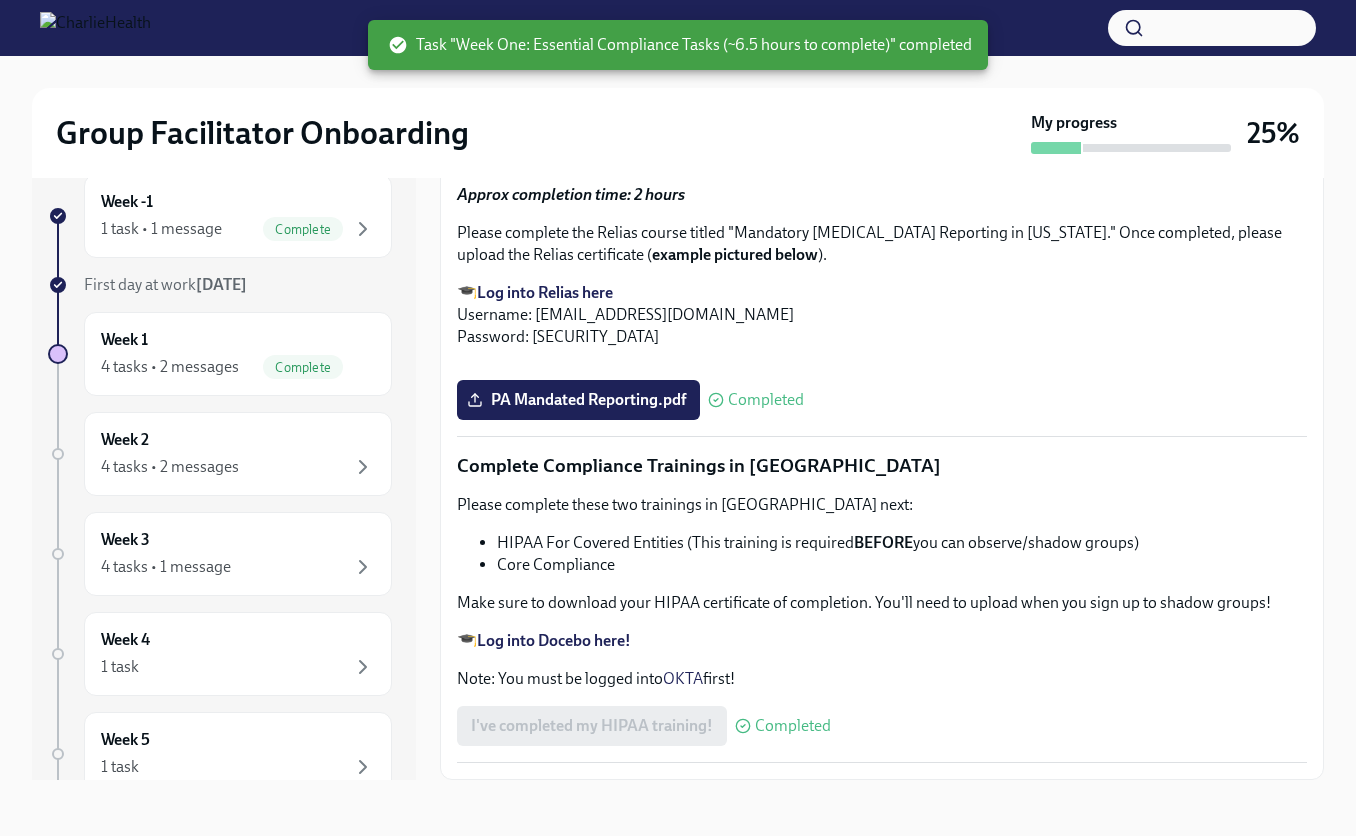 scroll, scrollTop: 4618, scrollLeft: 0, axis: vertical 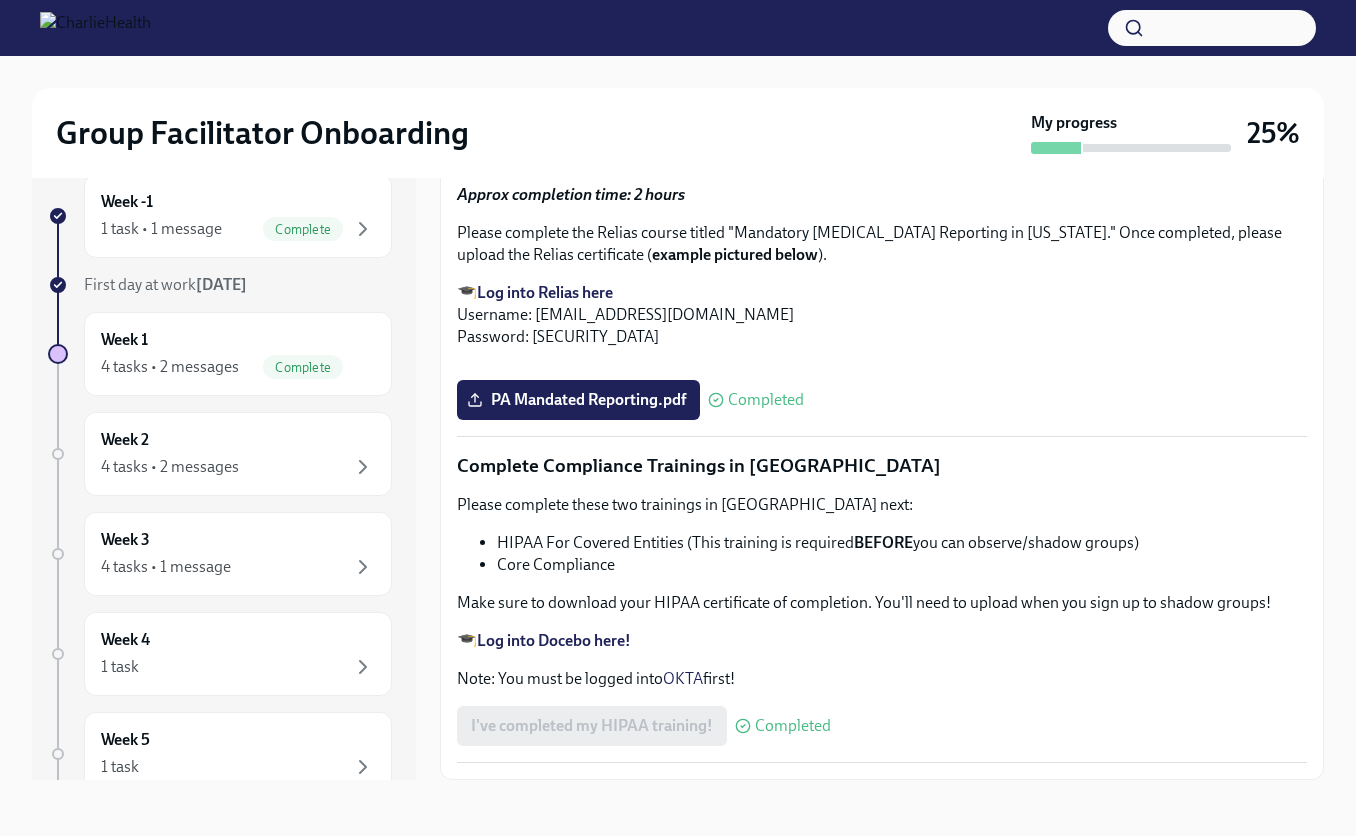 click on "Week -1 1 task • 1 message Complete First day at work  [DATE] Week 1 4 tasks • 2 messages Complete Week 2 4 tasks • 2 messages Week 3 4 tasks • 1 message Week 4 1 task Week 5 1 task Week 6 1 task Experience ends  [DATE] Week One: Essential Compliance Tasks (~6.5 hours to complete) Done Due  [DATE] Happy First Day! Welcome to Charlie Health! As a Group Facilitator / Integrative Therapist, you are the  HEART  of our... Welcome to your essential compliance tasks list!
Offering virtual mental health services to 37+ states requires a unique approach to onboarding! It’s important that you are compliant in every state we serve so that you can support any client that comes through your specific groups. UKG Billing: Clock all following tasks as Compliance Tasks Fill Out The [US_STATE] Agency Affiliated Registration Approx completion time: 20mins
All Group Facilitators  complete this registration to ensure we can meet our client demand in [US_STATE].
⏰
paper application written letter" at bounding box center (678, 477) 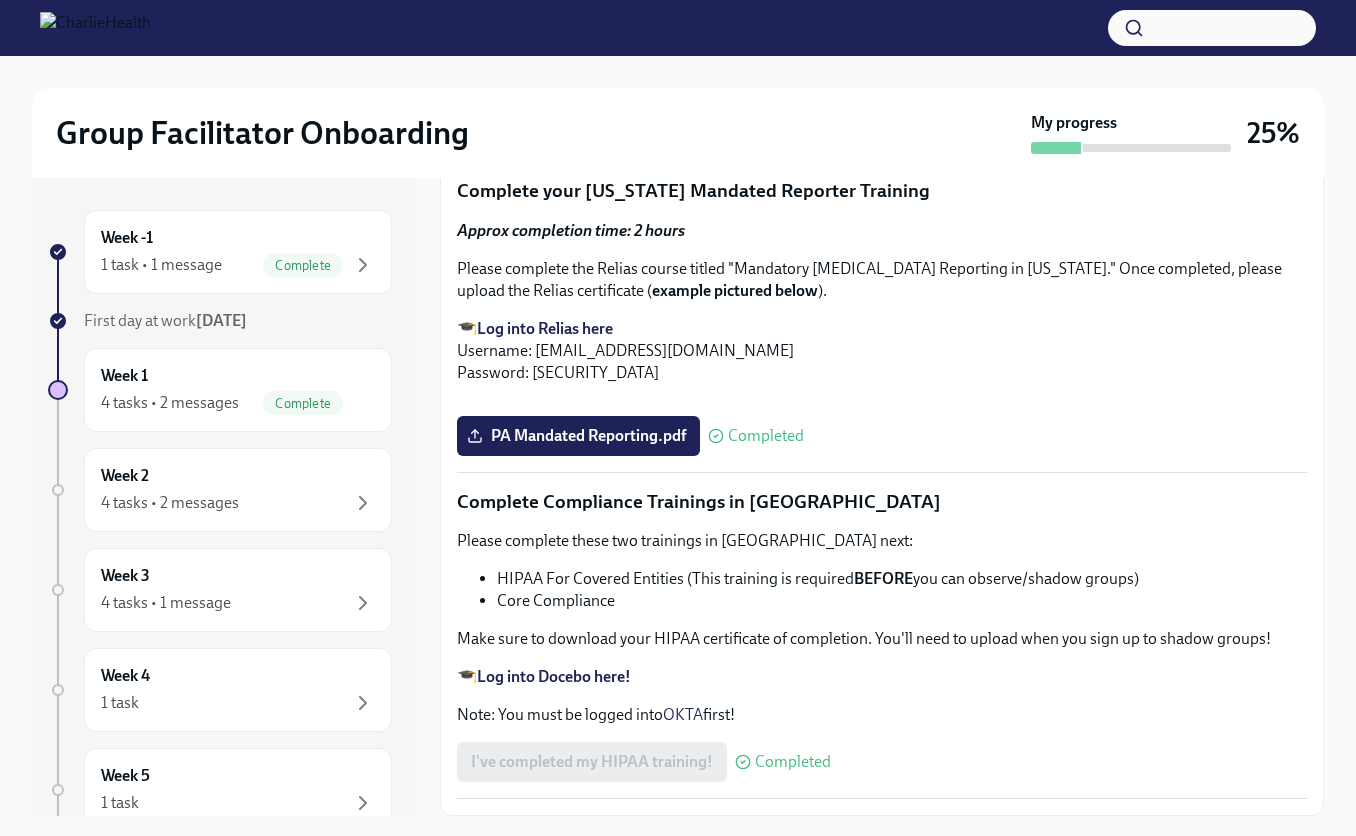 scroll, scrollTop: 4618, scrollLeft: 0, axis: vertical 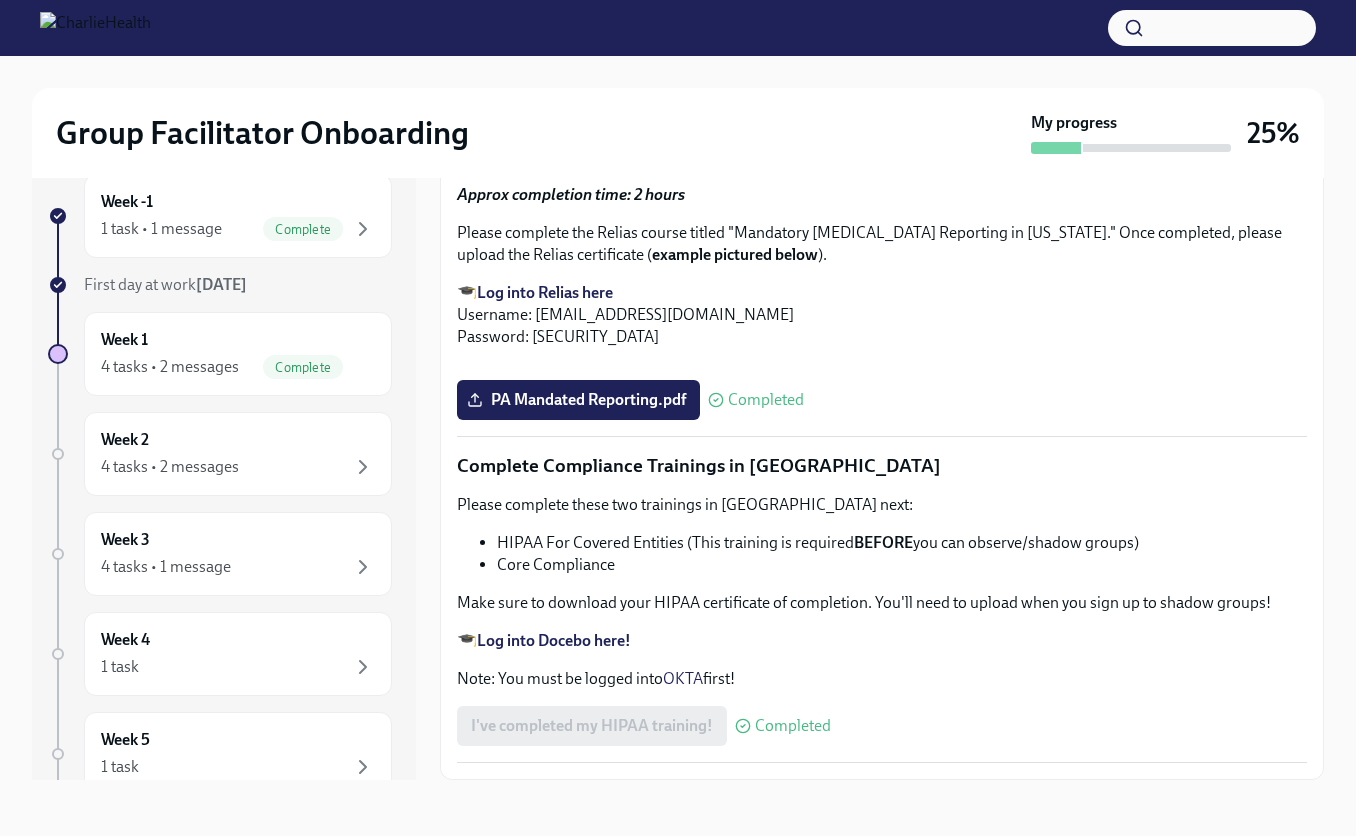 click on "First day at work  [DATE]" at bounding box center (238, 285) 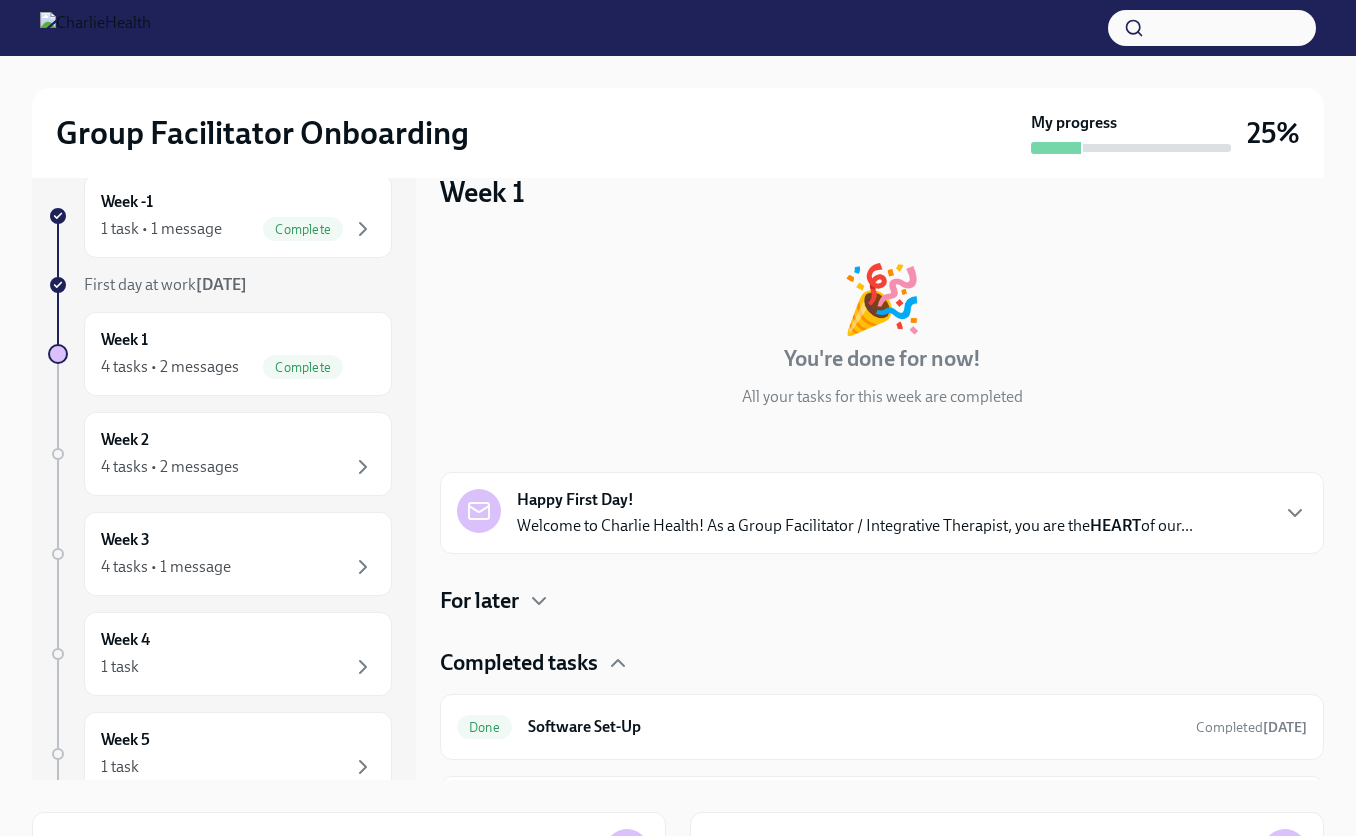 click on "First day at work  [DATE]" at bounding box center [238, 285] 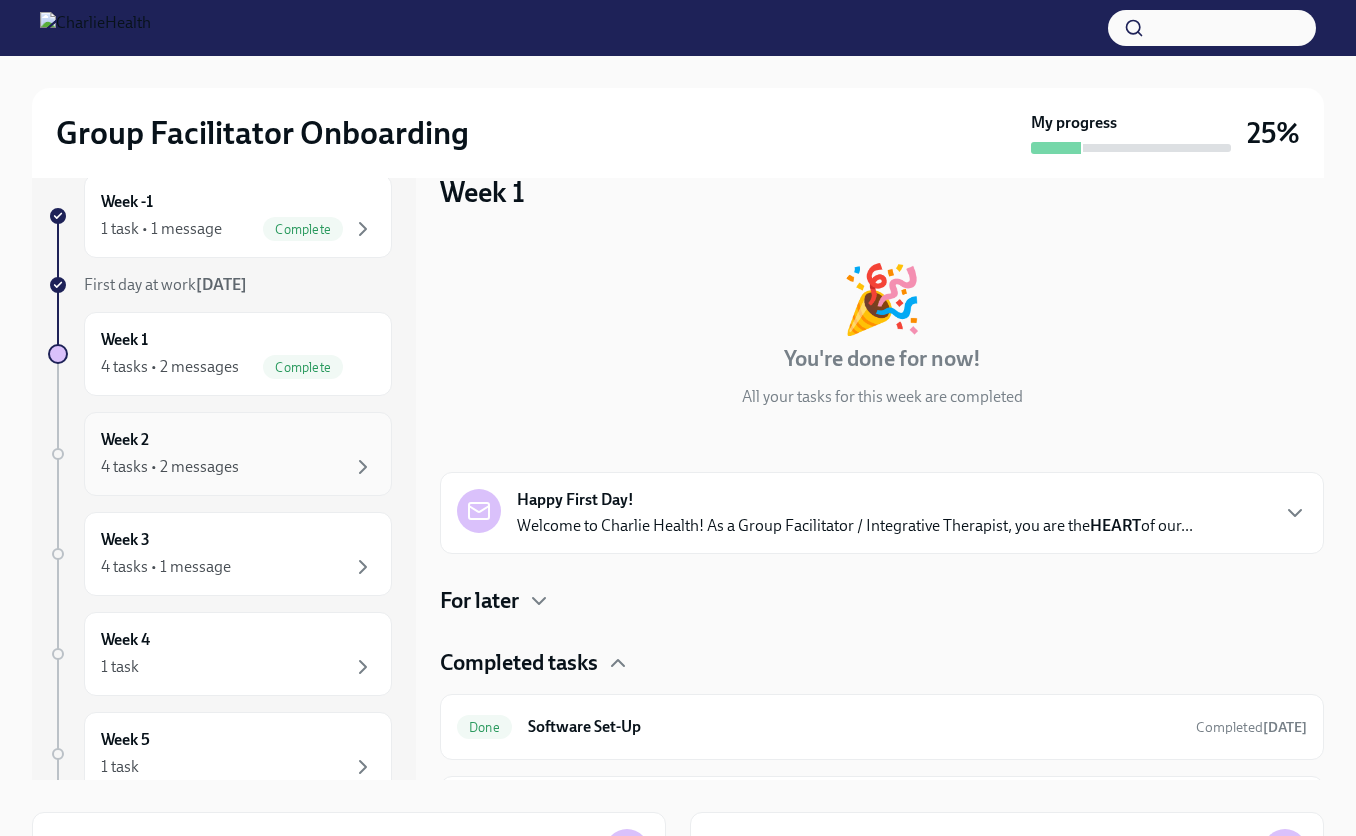 click on "4 tasks • 2 messages" at bounding box center [238, 467] 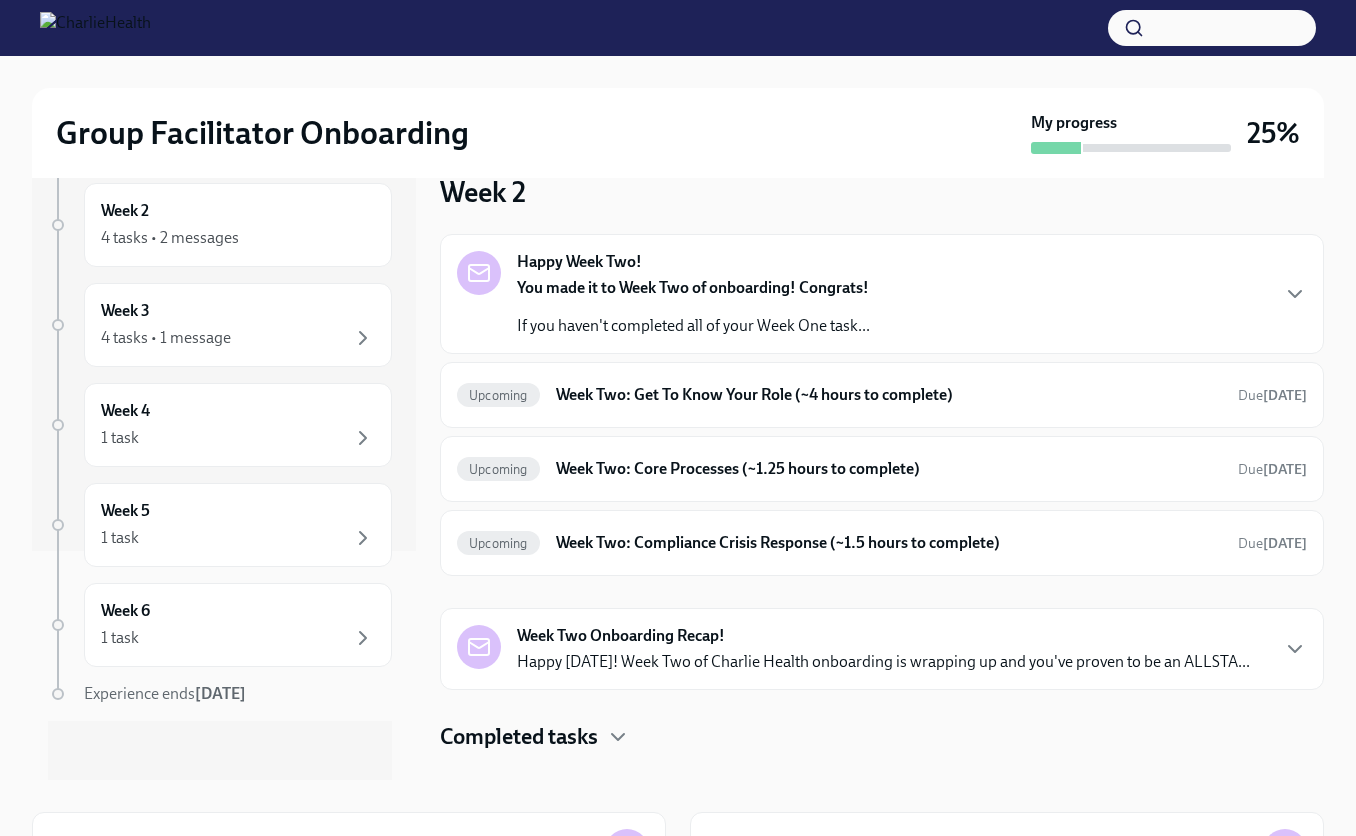 scroll, scrollTop: 0, scrollLeft: 0, axis: both 